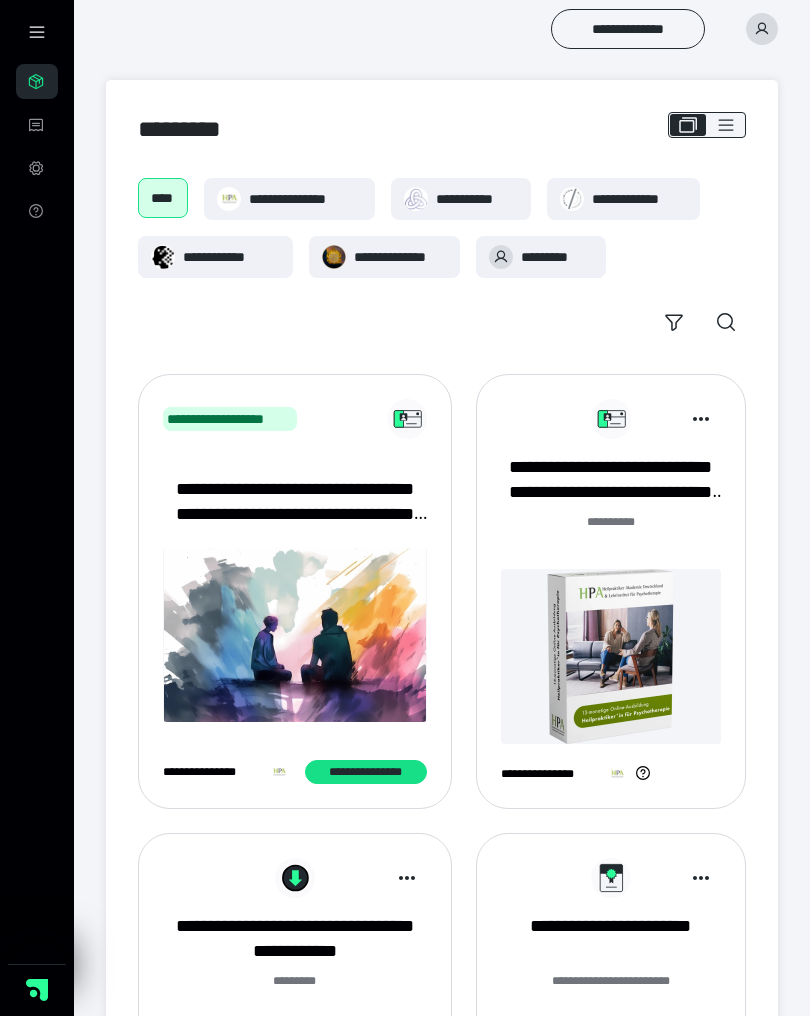 scroll, scrollTop: 0, scrollLeft: 0, axis: both 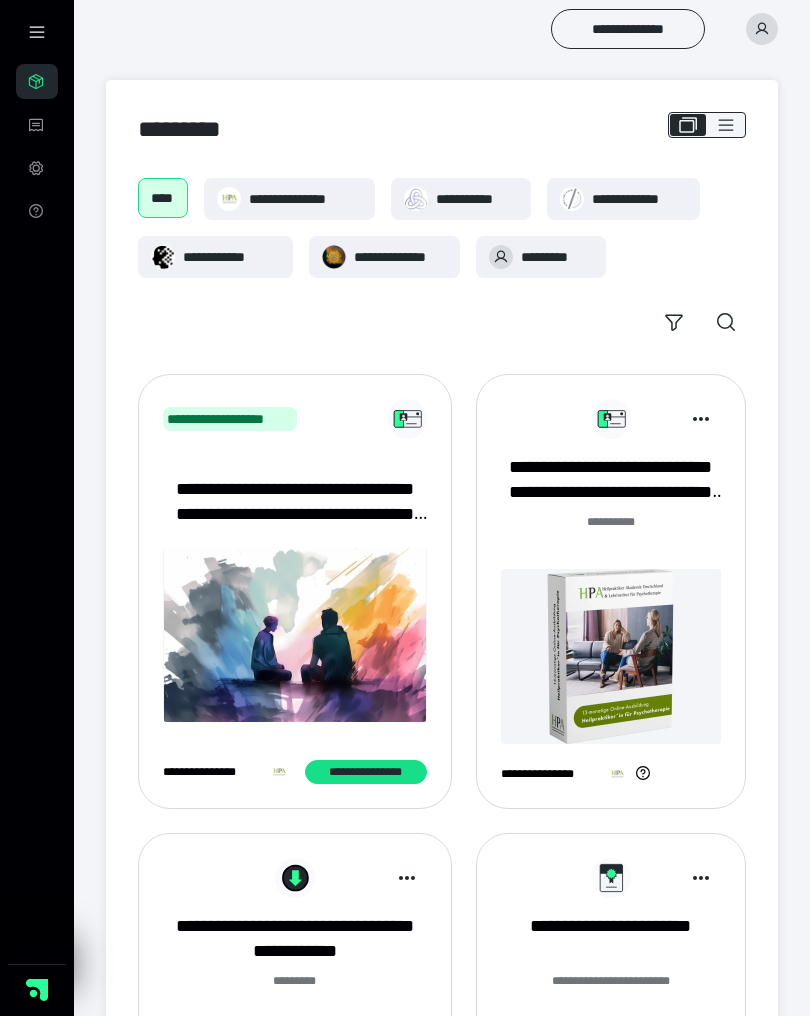 click at bounding box center [611, 656] 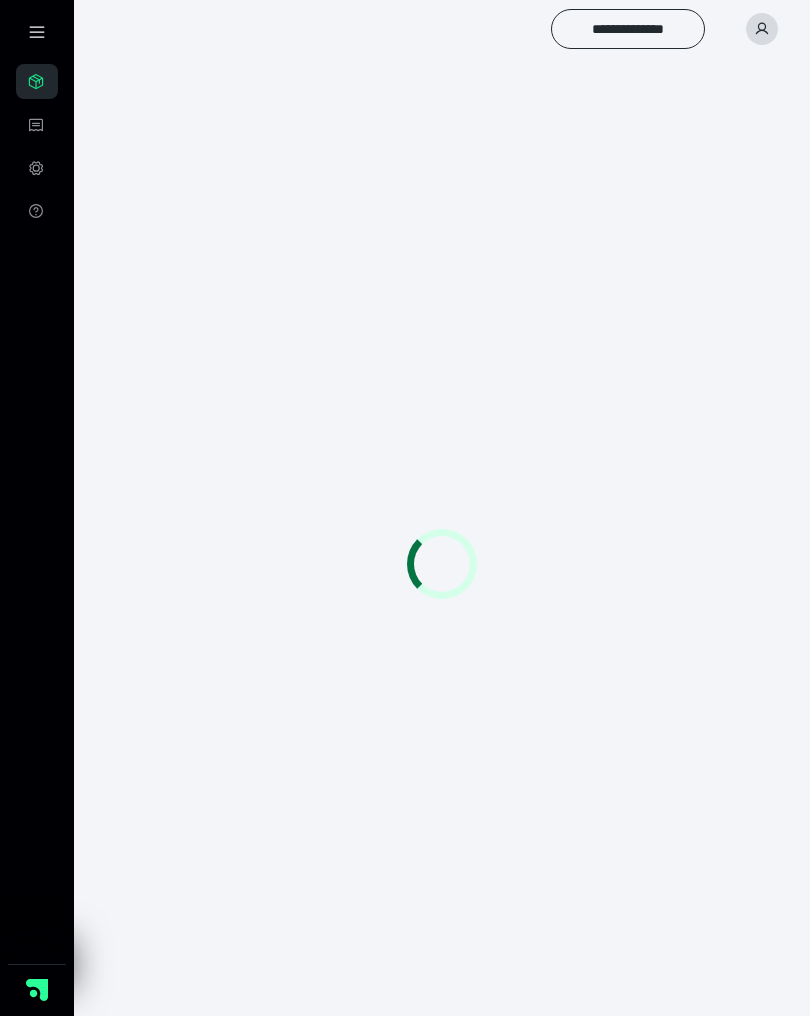 scroll, scrollTop: 0, scrollLeft: 0, axis: both 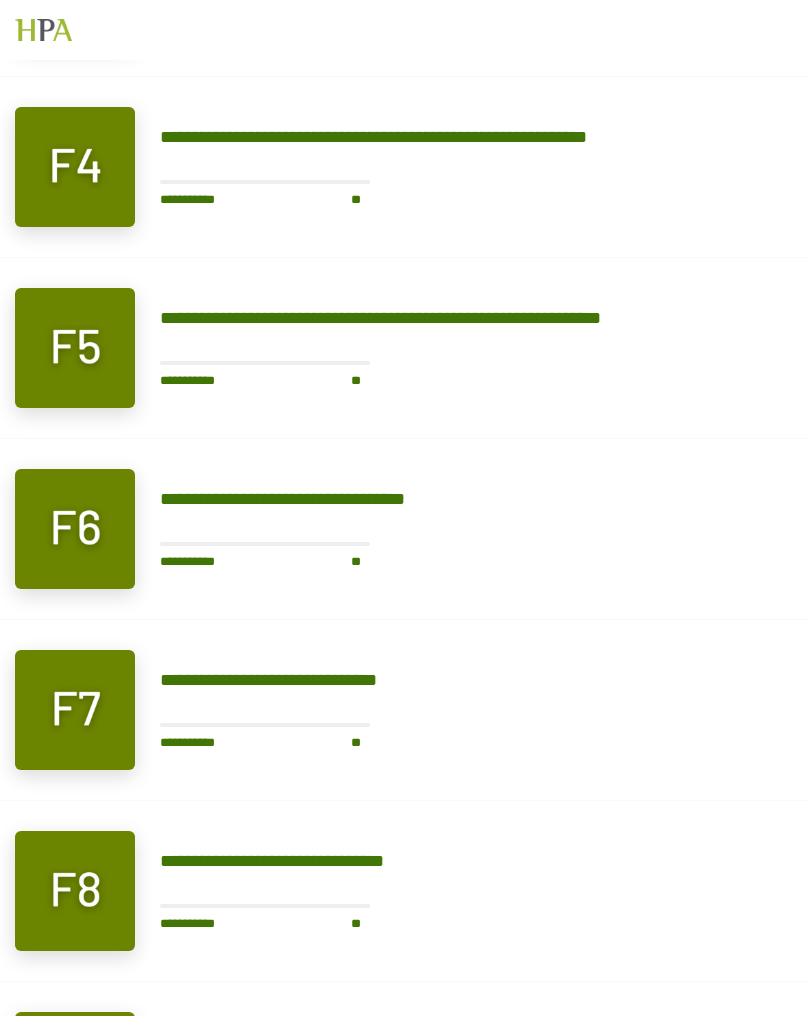 click at bounding box center (75, 348) 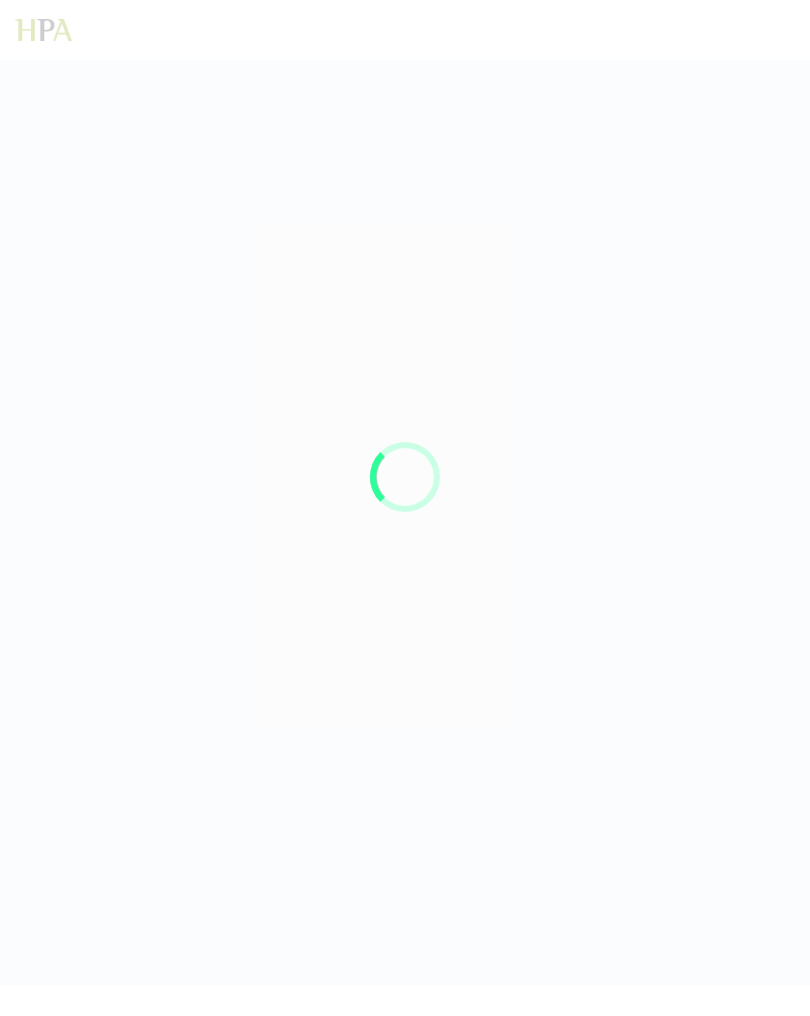 scroll, scrollTop: 0, scrollLeft: 0, axis: both 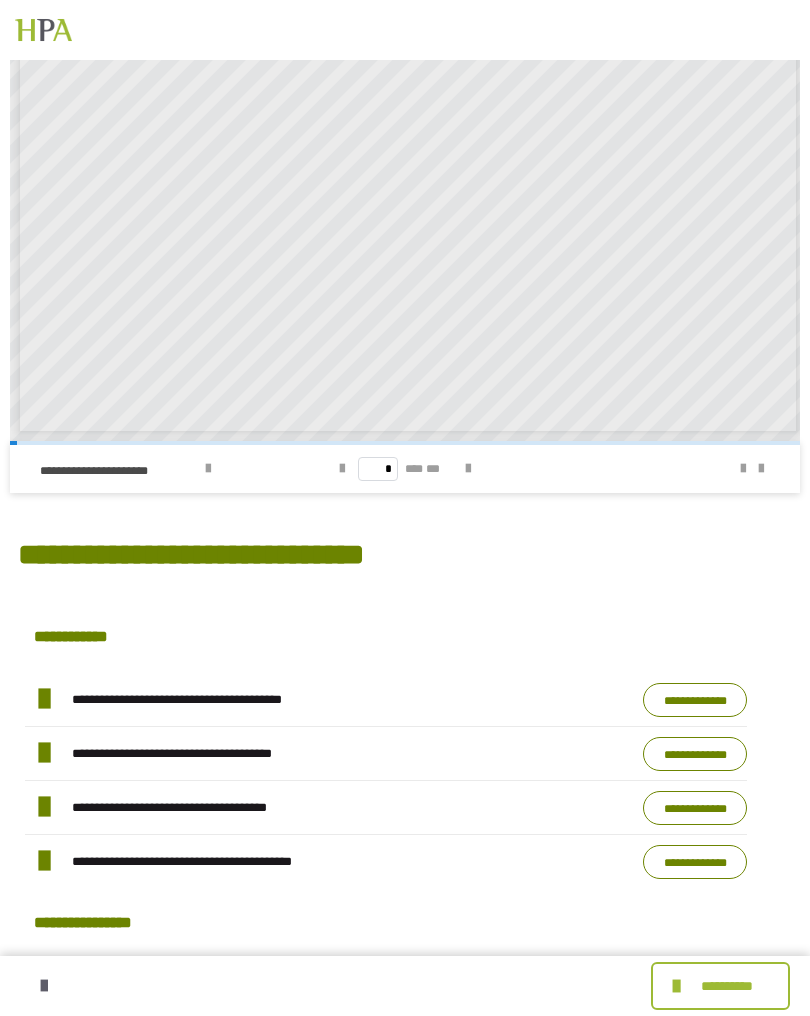 click at bounding box center [208, 469] 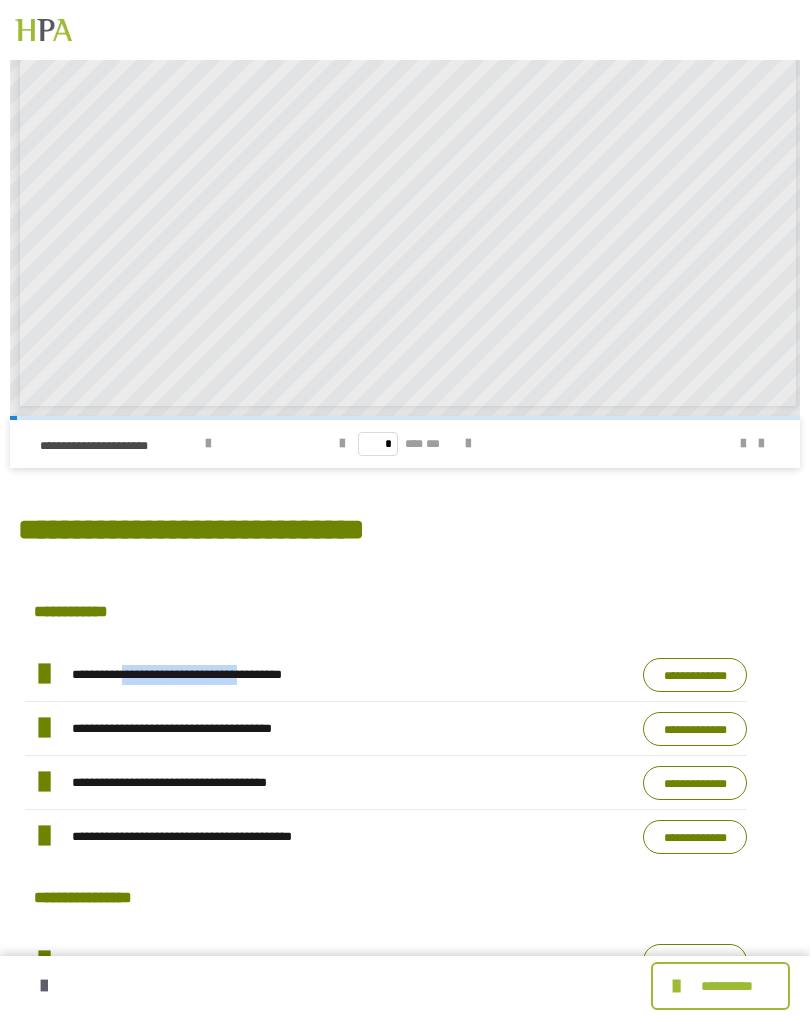 copy on "**********" 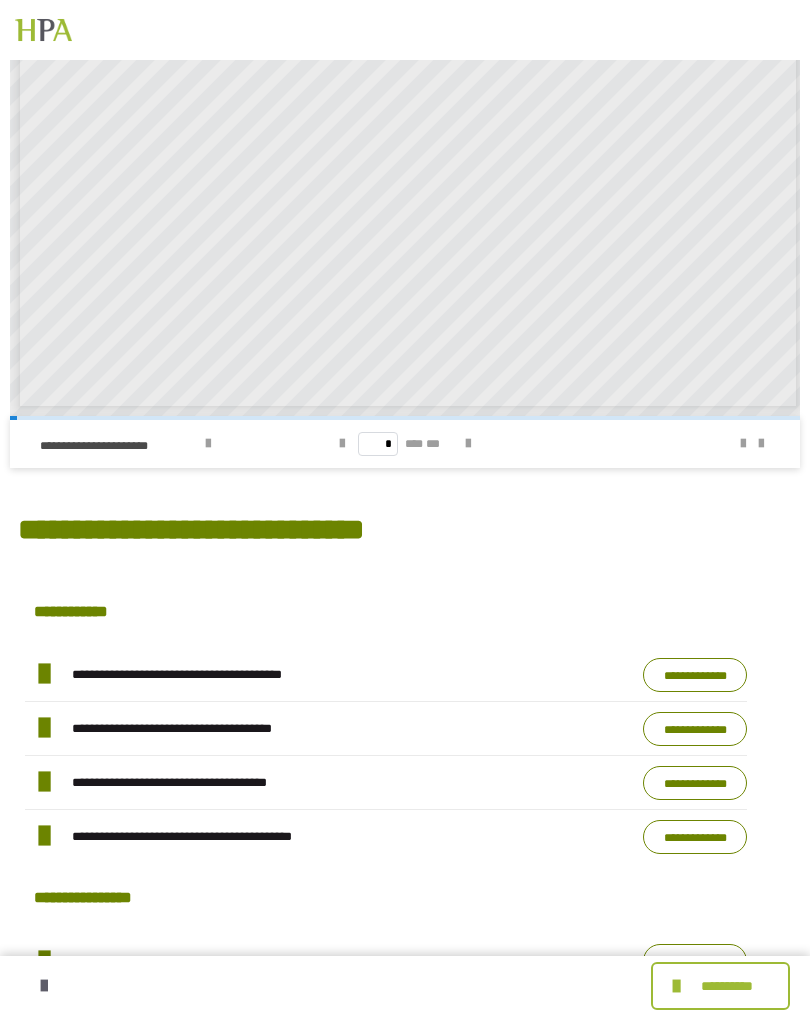 click on "**********" at bounding box center [695, 729] 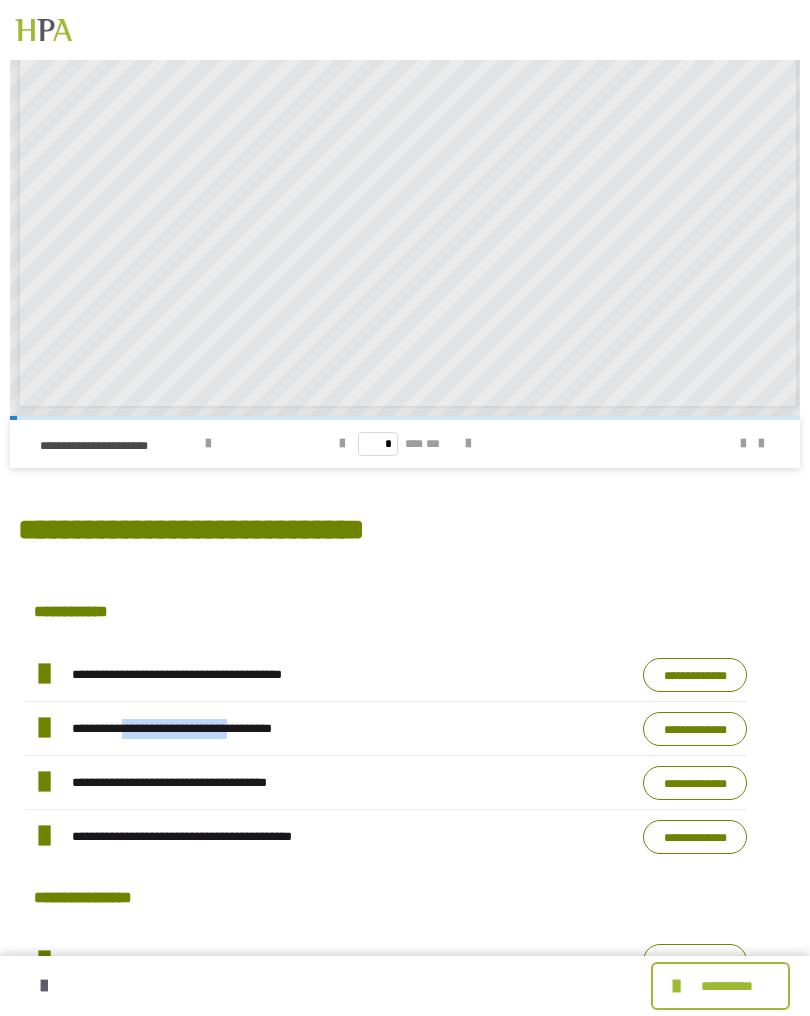 click on "**********" at bounding box center [695, 729] 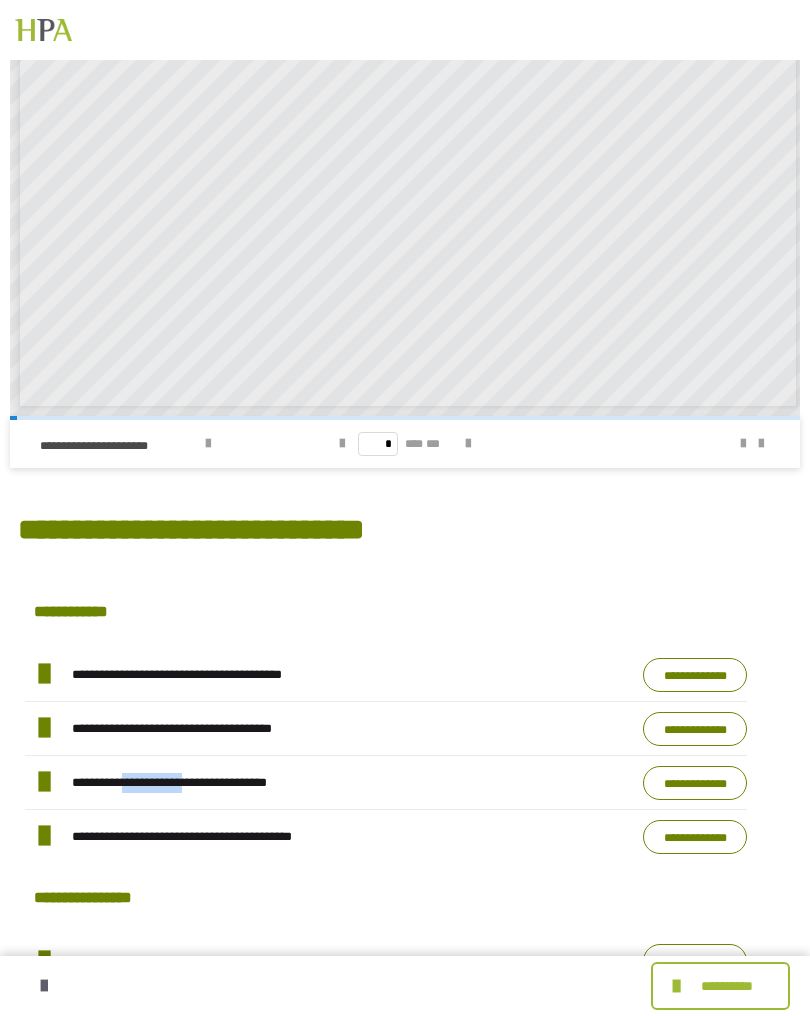click on "**********" at bounding box center [194, 782] 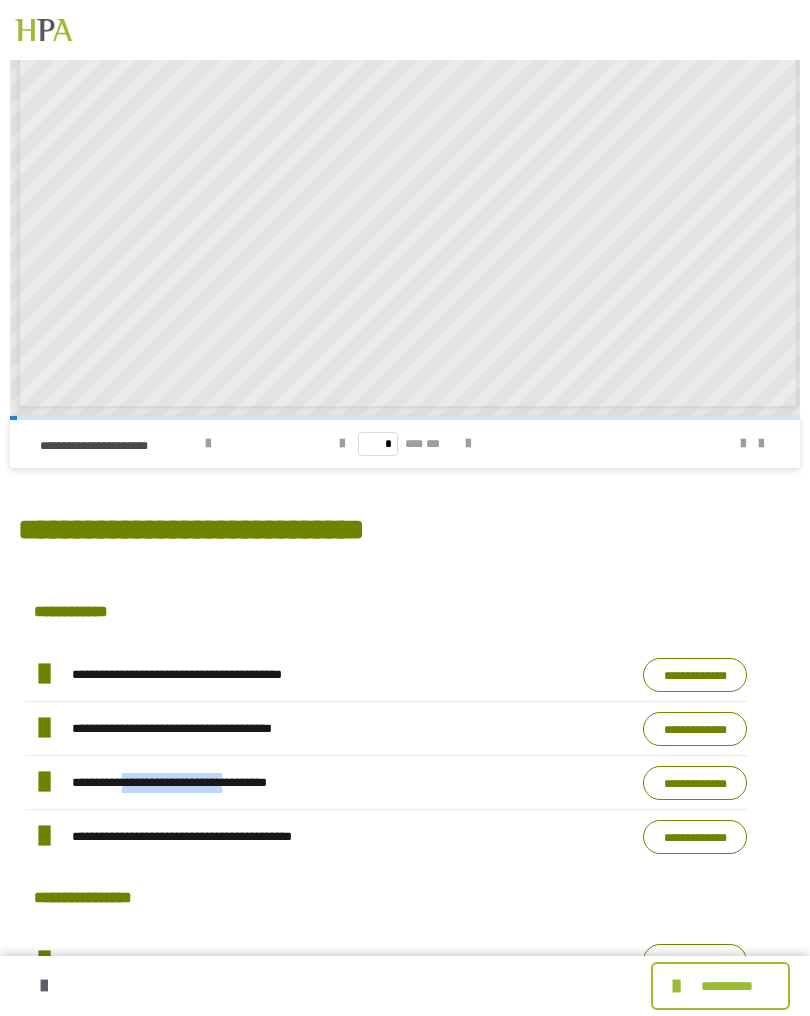 copy on "**********" 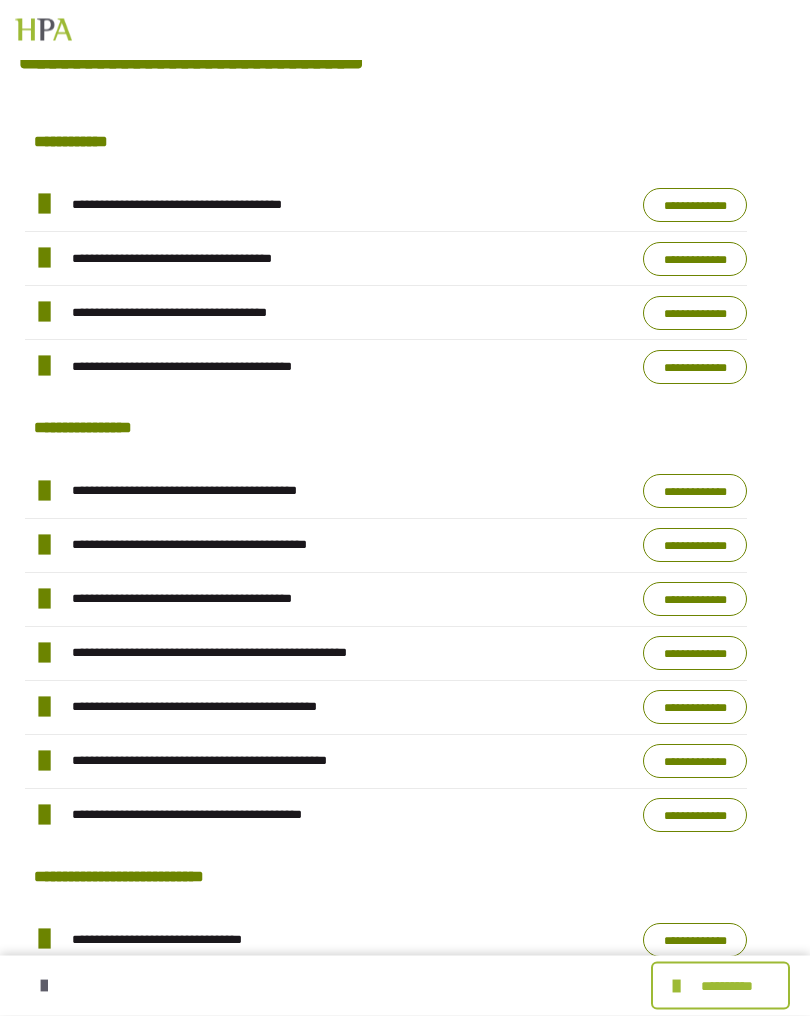 scroll, scrollTop: 1023, scrollLeft: 0, axis: vertical 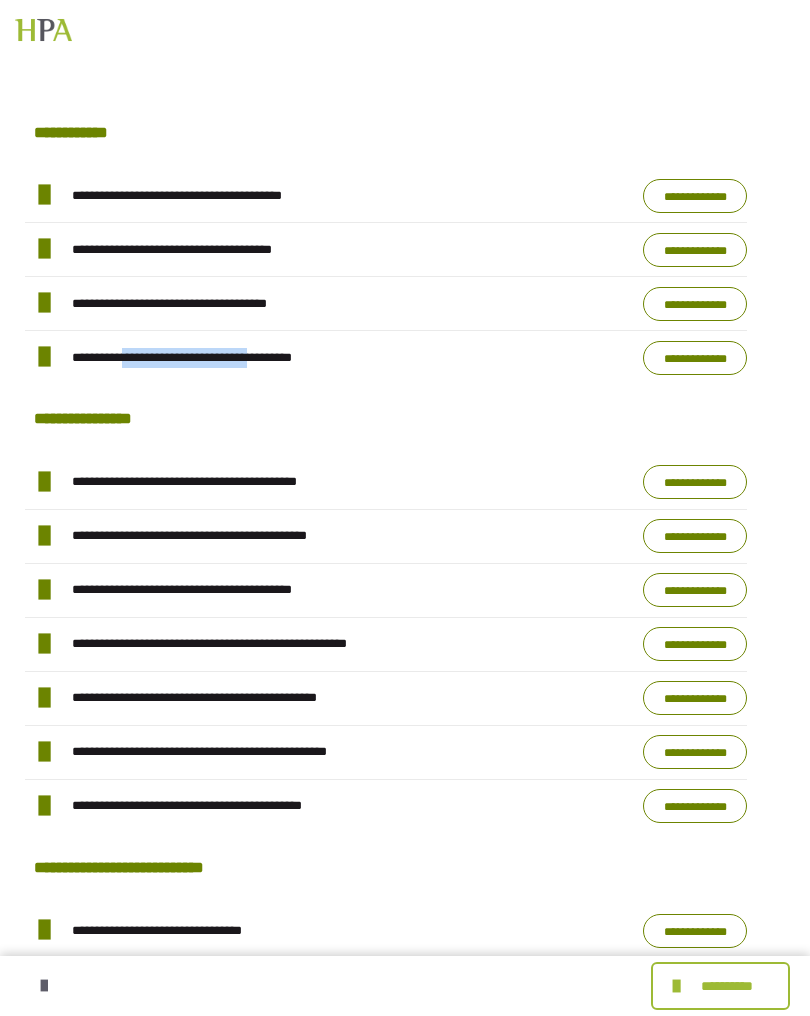 click on "**********" at bounding box center [695, 358] 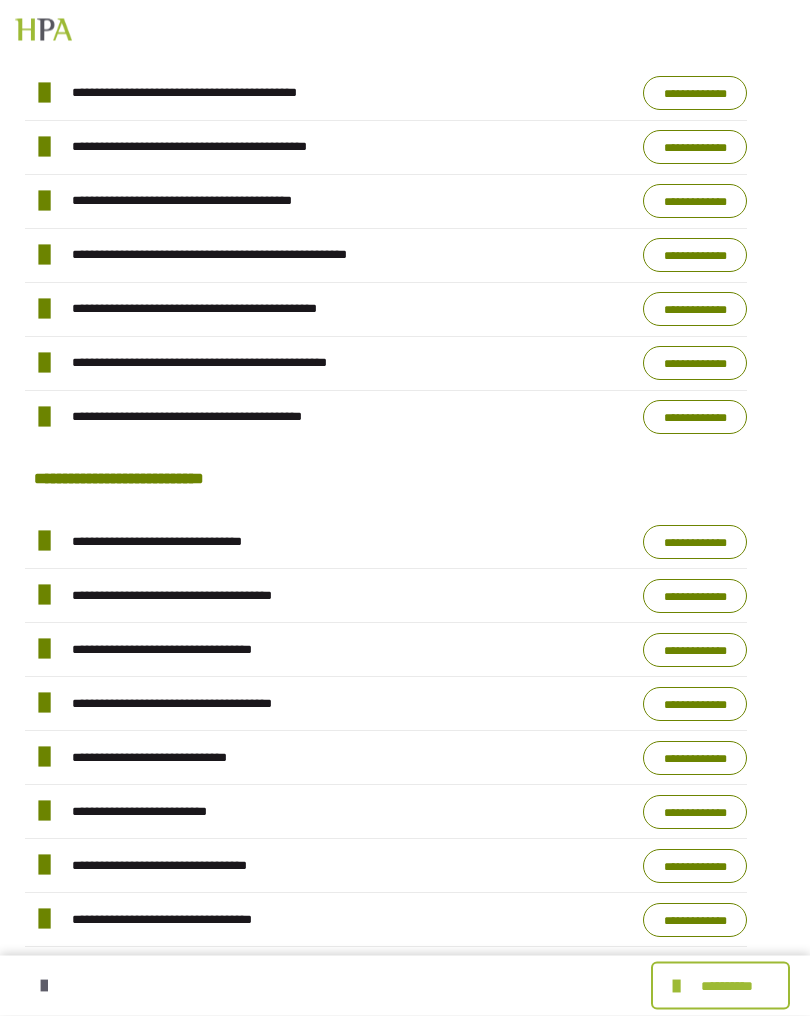 scroll, scrollTop: 1413, scrollLeft: 0, axis: vertical 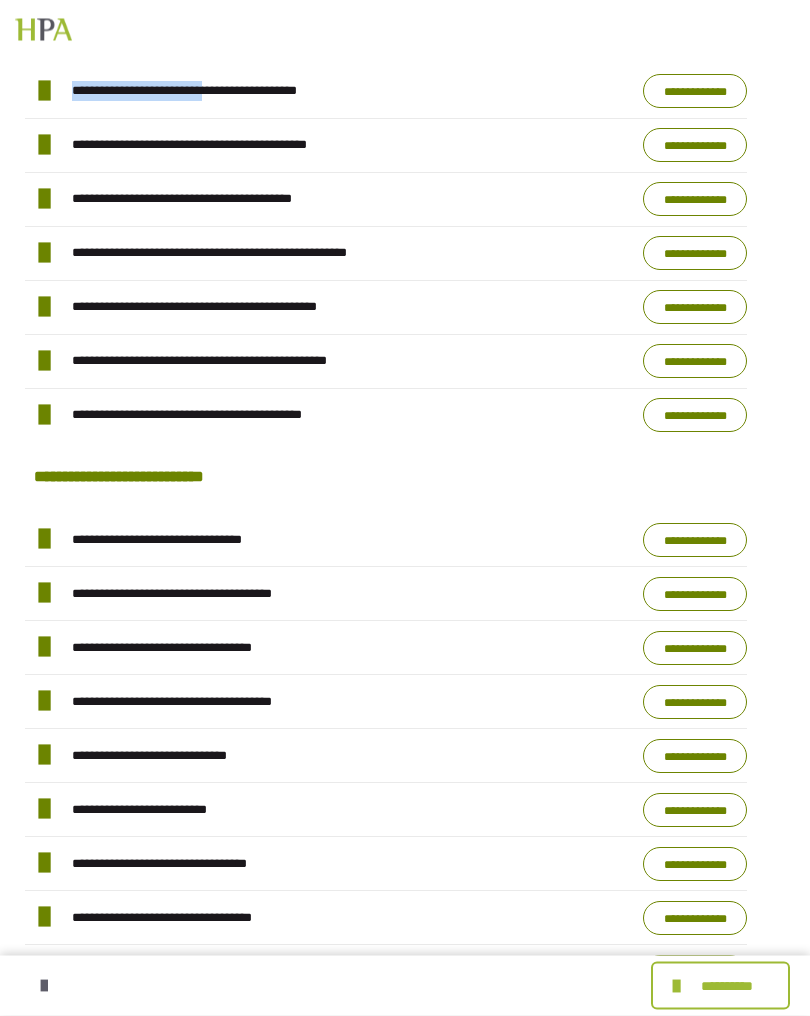 click on "**********" at bounding box center [221, 146] 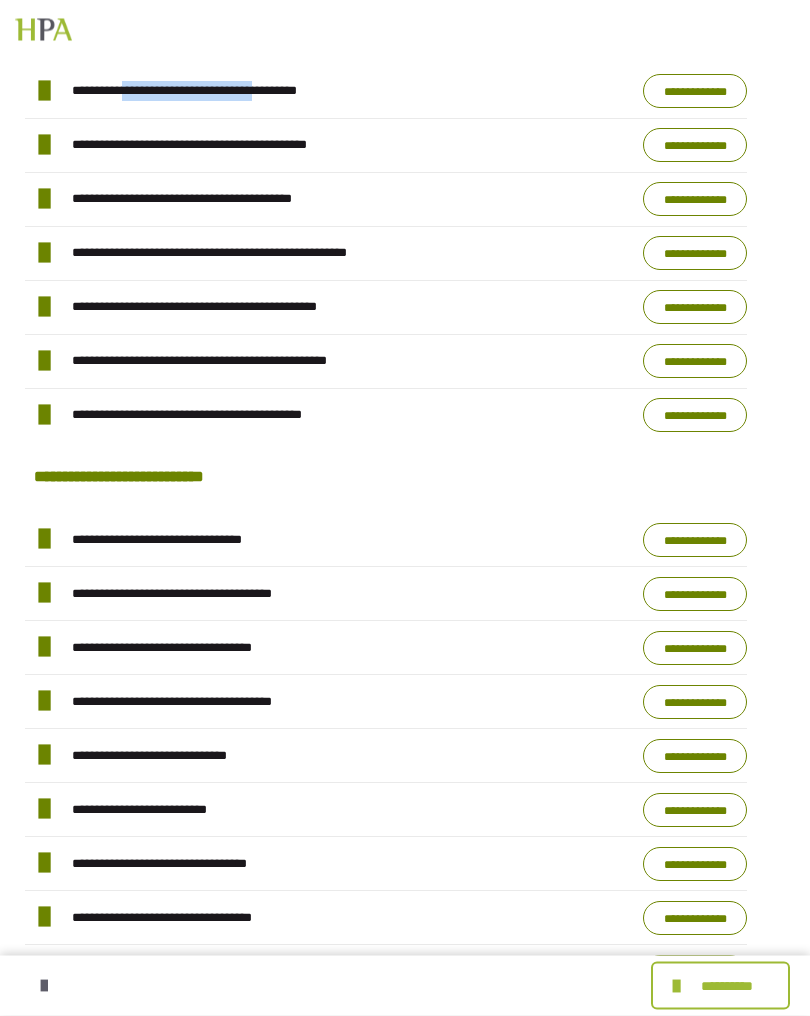 copy on "**********" 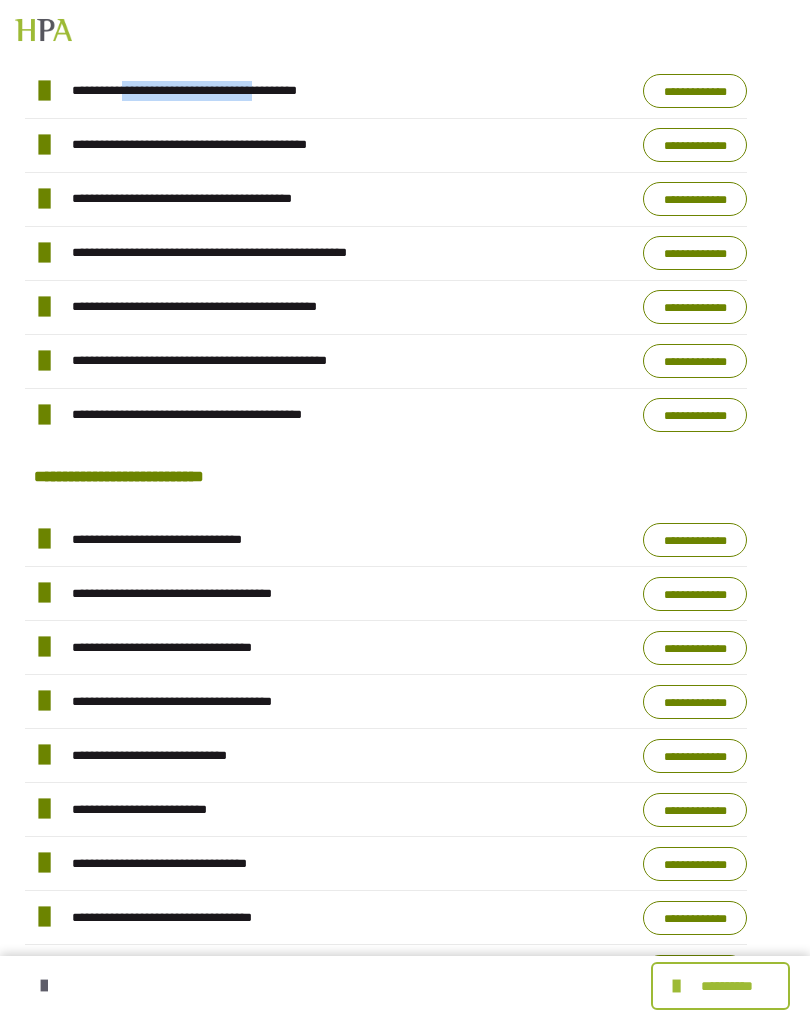 click on "**********" at bounding box center [695, 91] 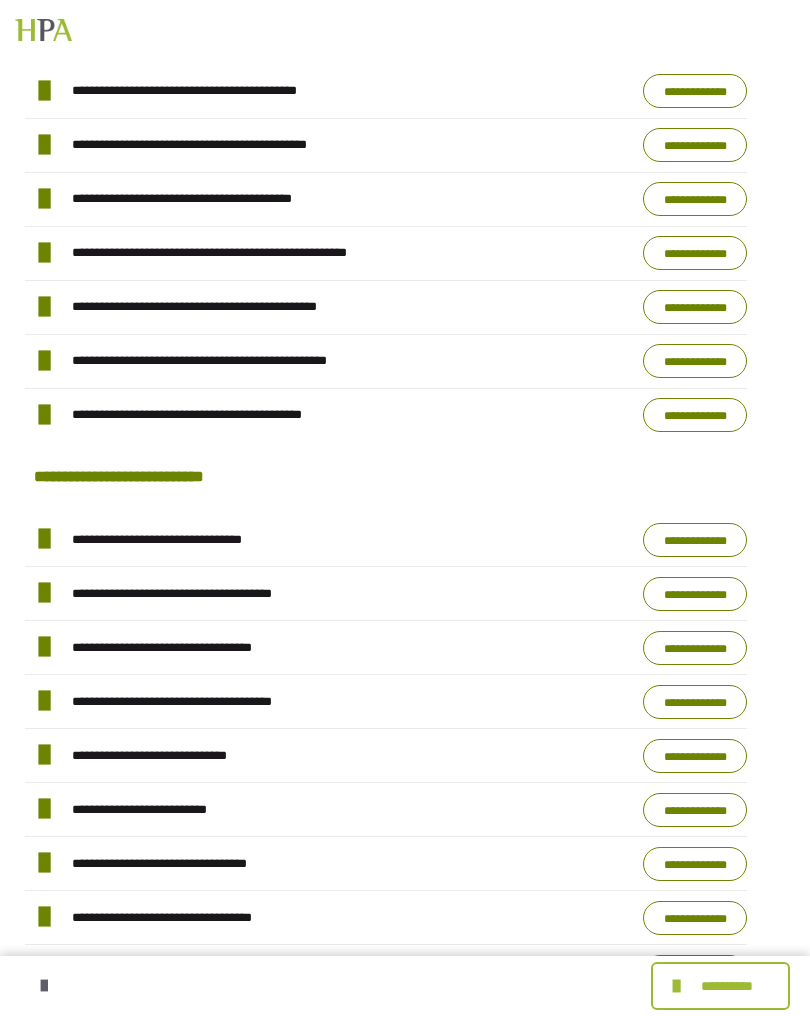 scroll, scrollTop: 1439, scrollLeft: 0, axis: vertical 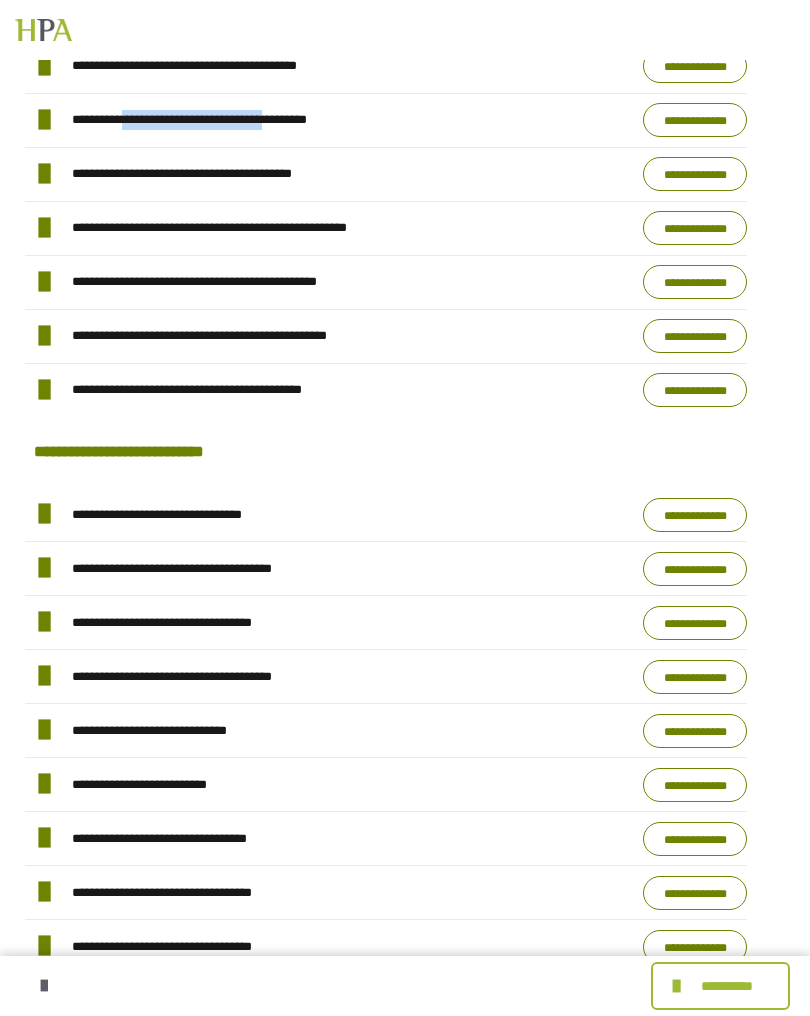 click on "**********" at bounding box center [695, 120] 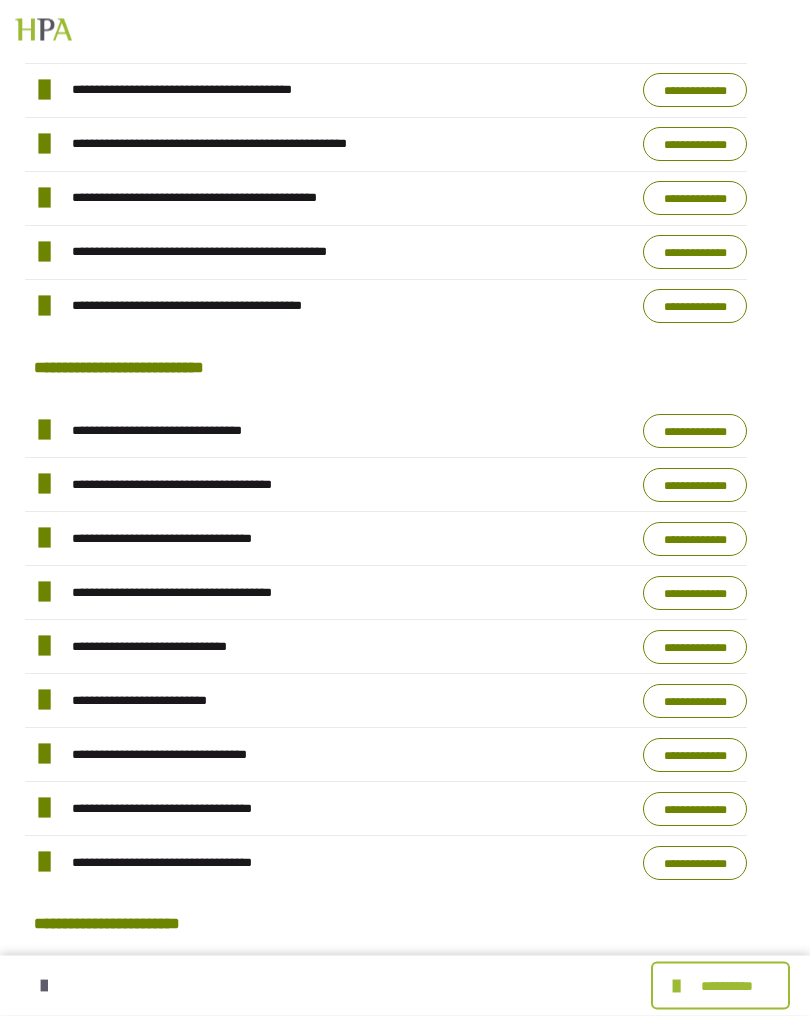 scroll, scrollTop: 1521, scrollLeft: 0, axis: vertical 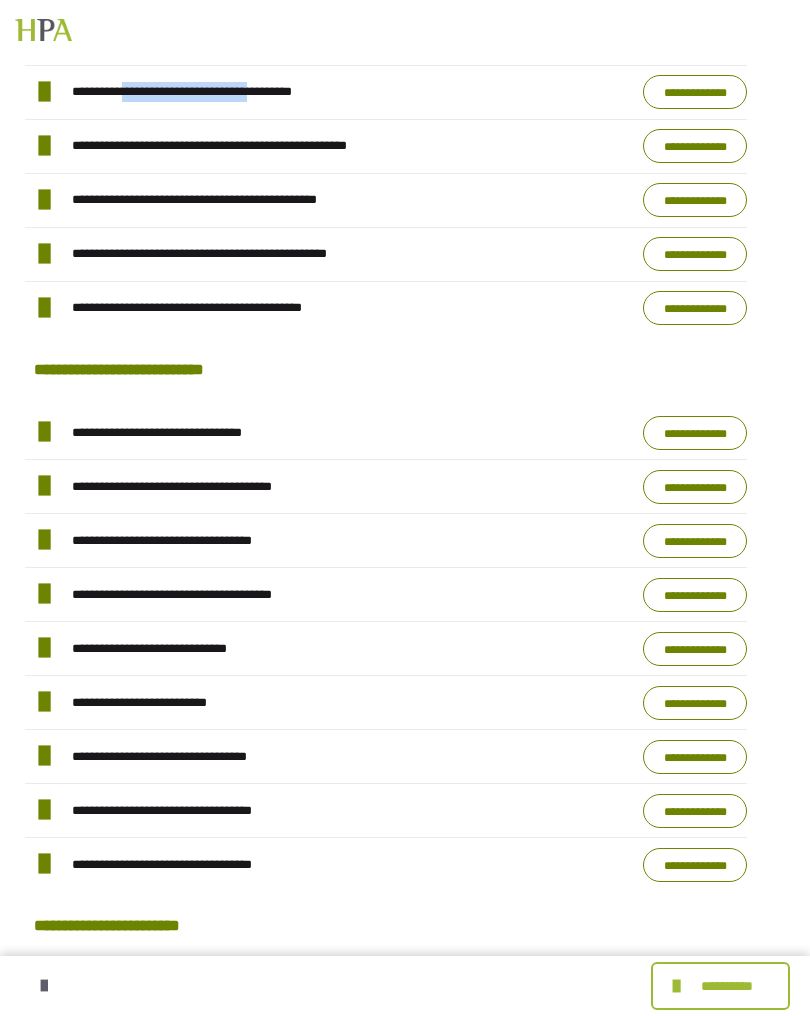 click on "**********" at bounding box center (695, 92) 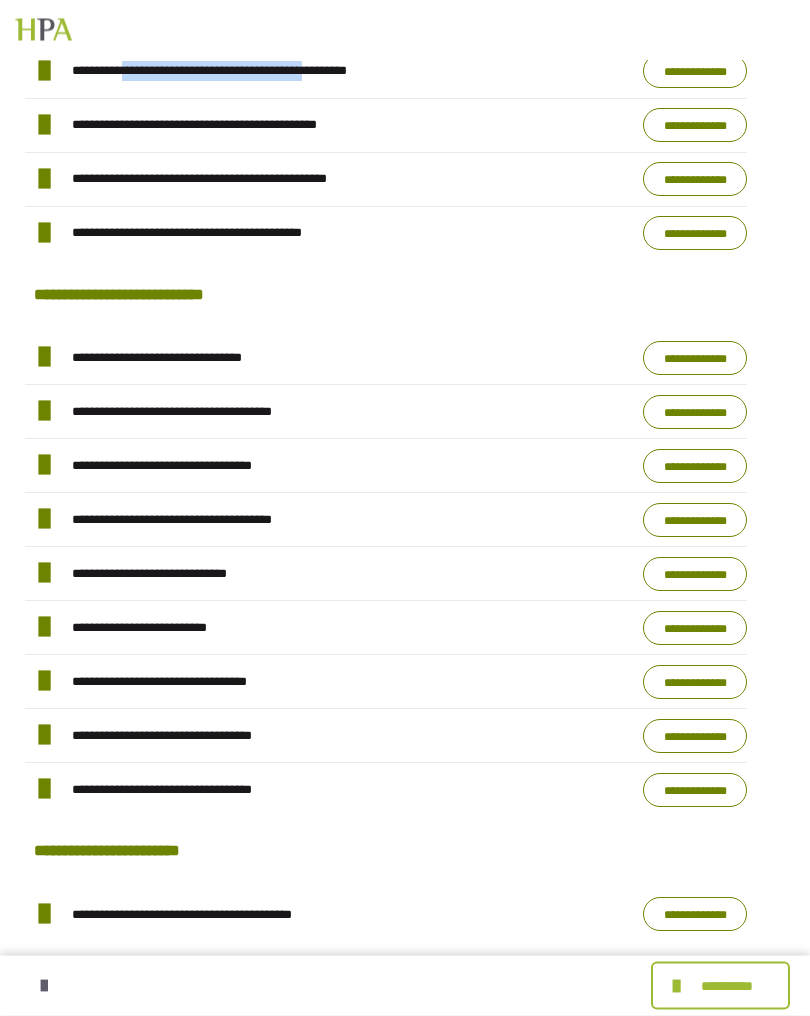 scroll, scrollTop: 1596, scrollLeft: 0, axis: vertical 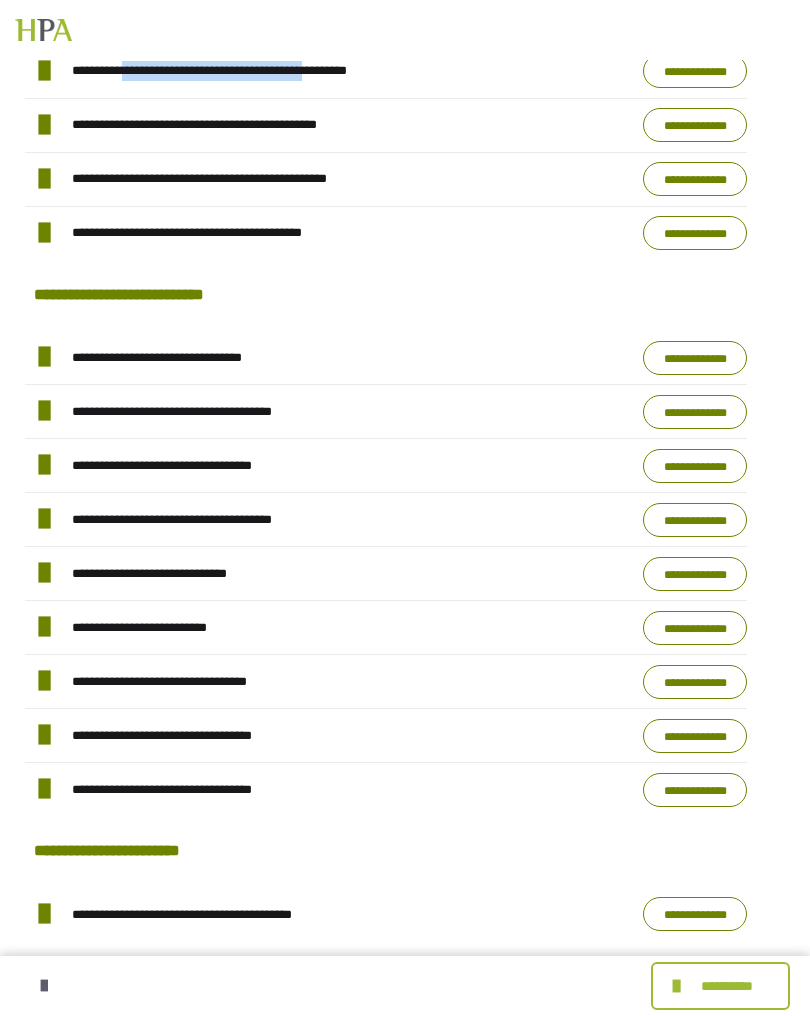 click on "**********" at bounding box center [695, 71] 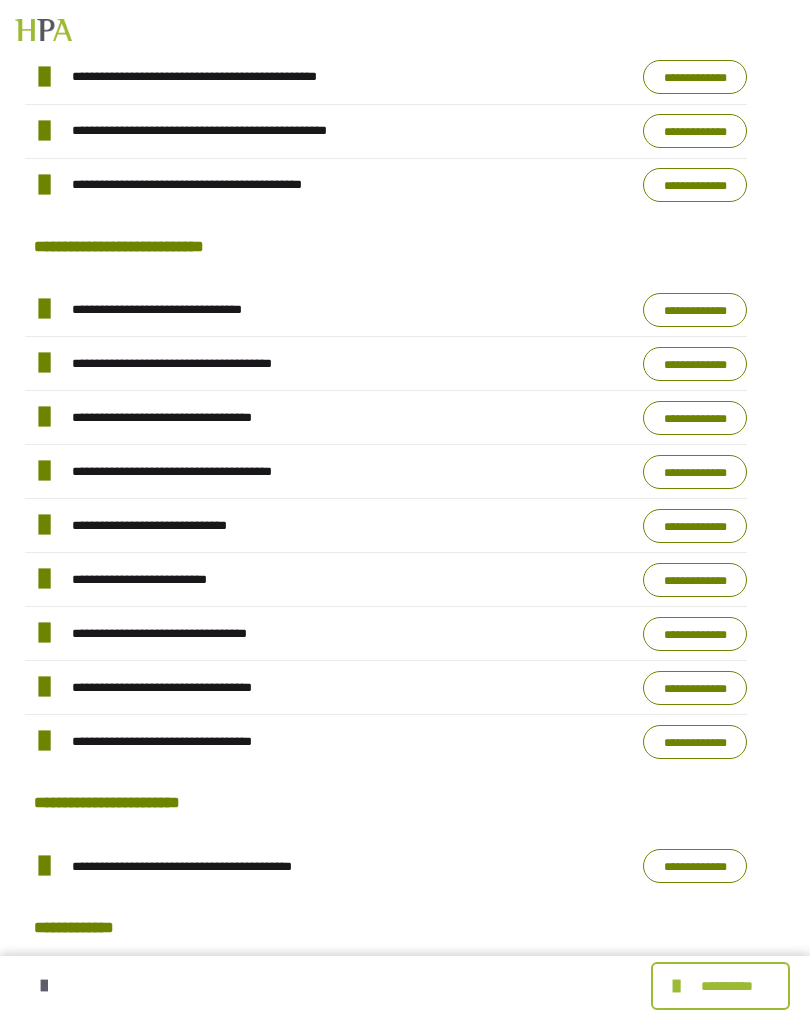 scroll, scrollTop: 1643, scrollLeft: 0, axis: vertical 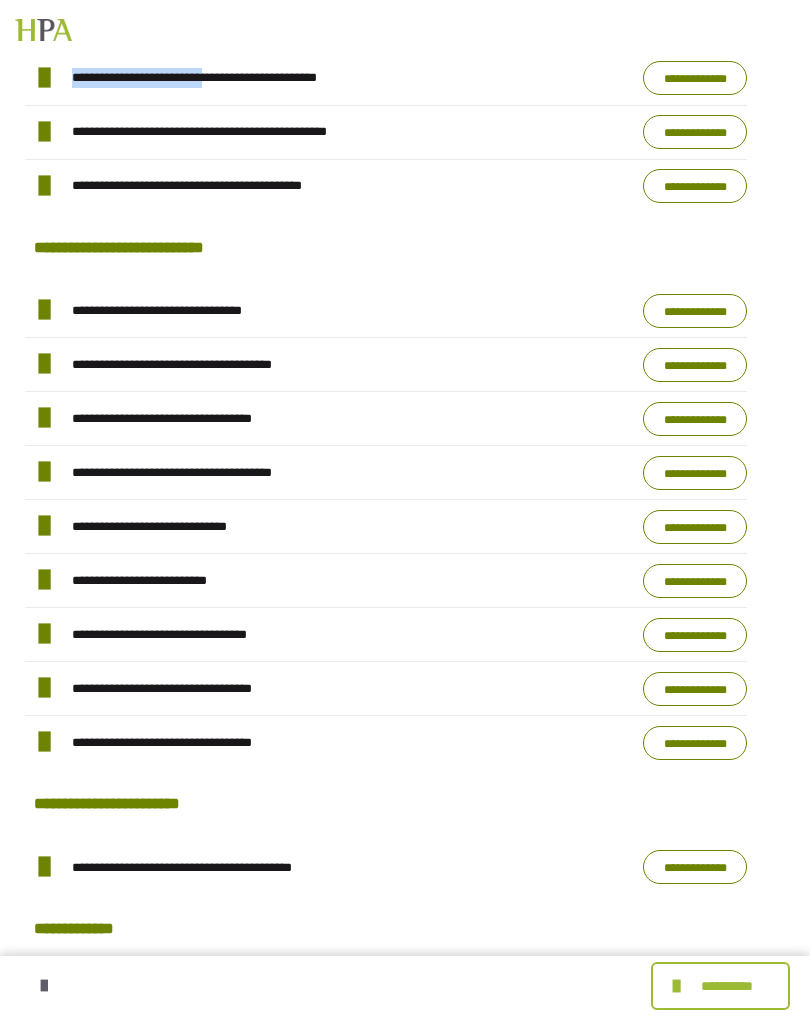 click on "**********" at bounding box center (224, 78) 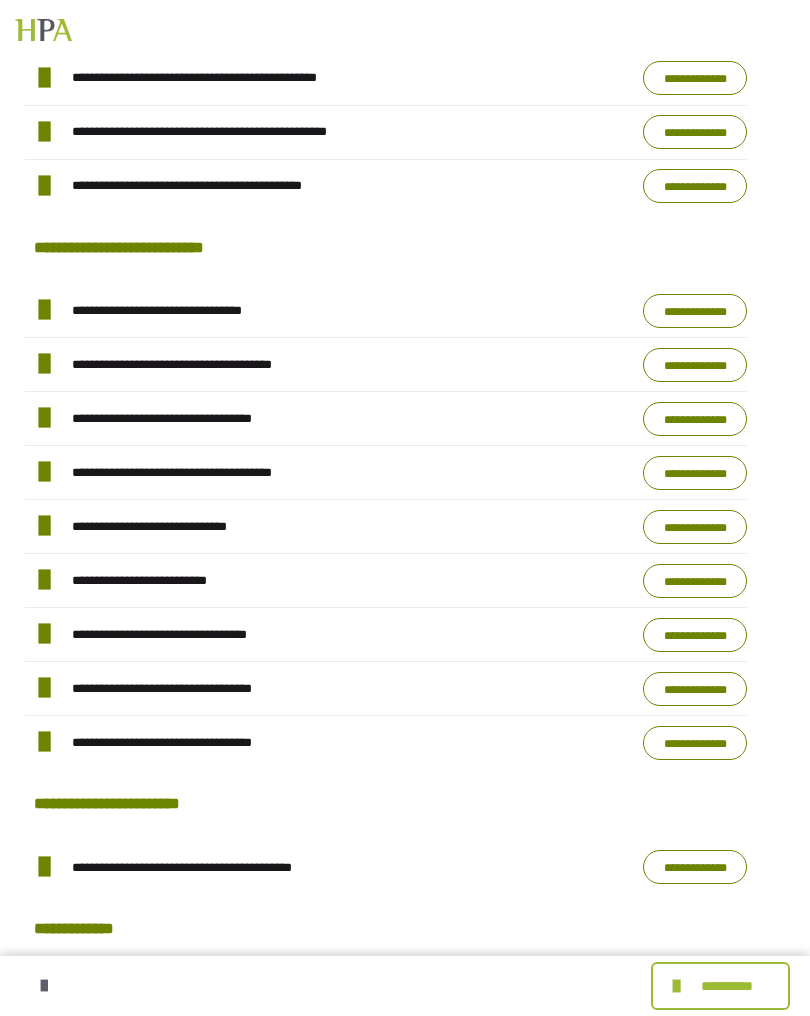 click on "**********" at bounding box center (397, 245) 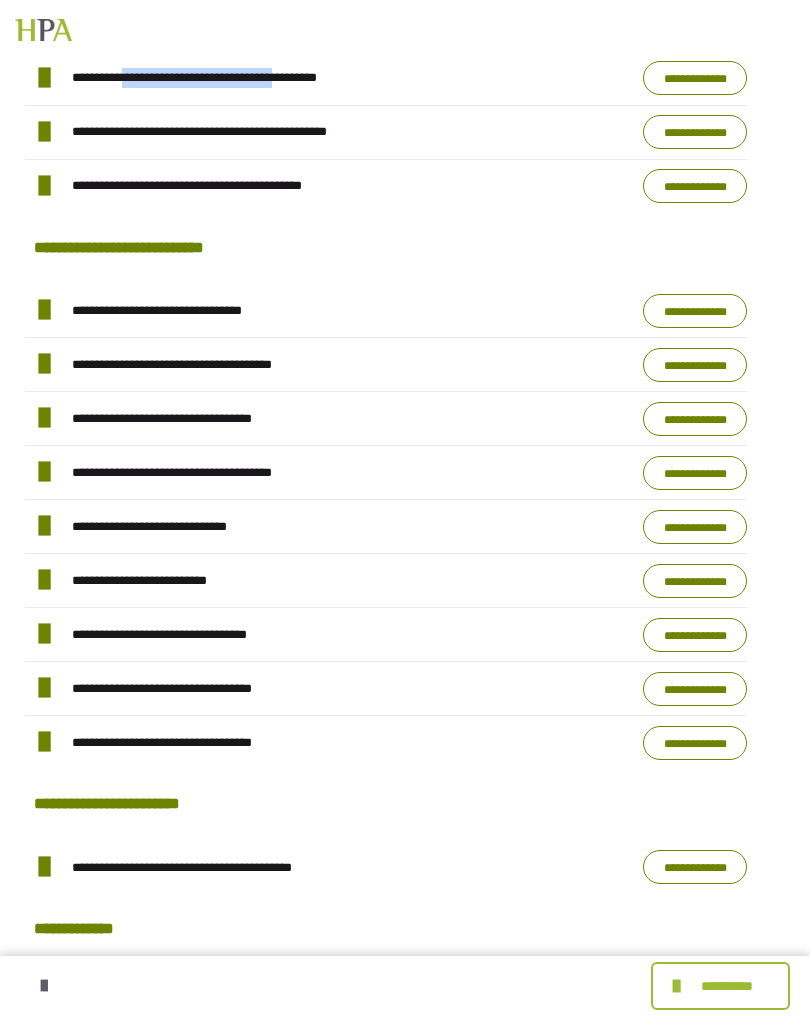 copy on "**********" 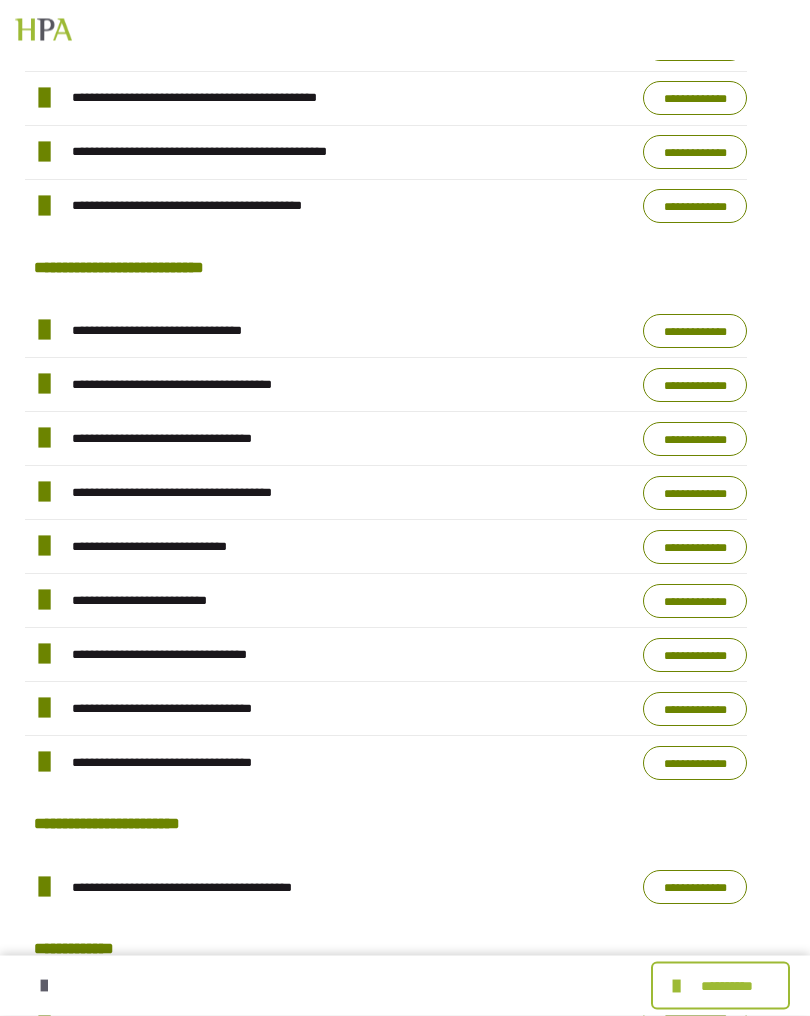 scroll, scrollTop: 1620, scrollLeft: 0, axis: vertical 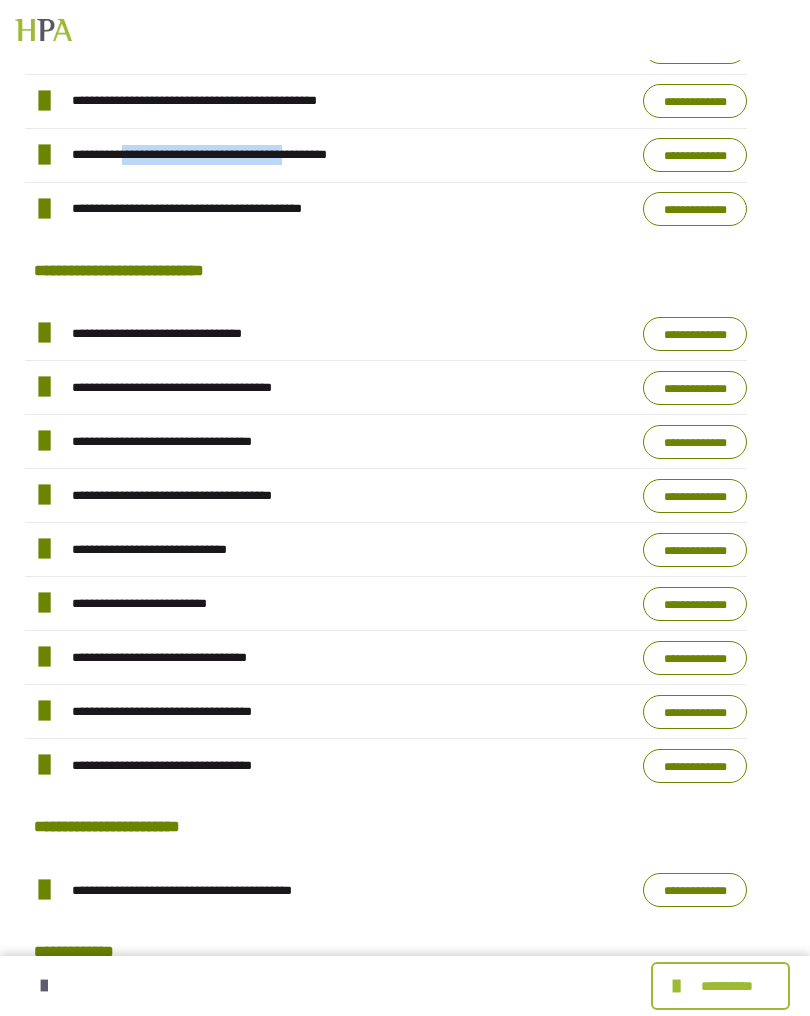 click on "**********" at bounding box center [695, 155] 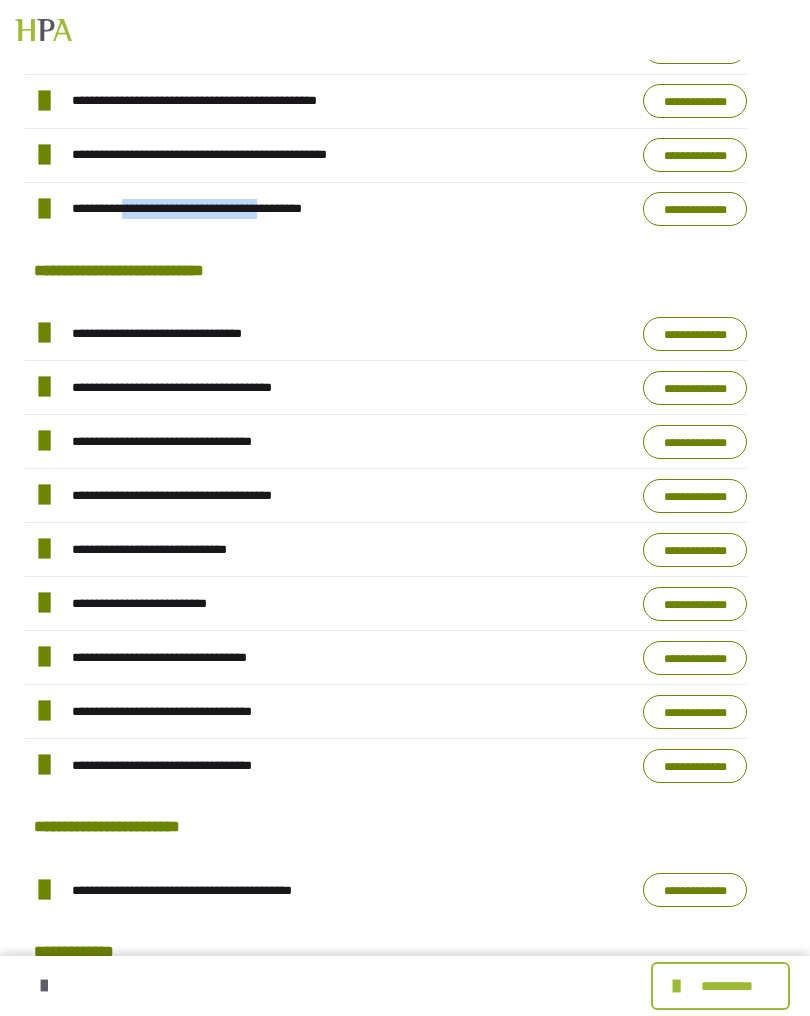 click on "**********" at bounding box center (695, 209) 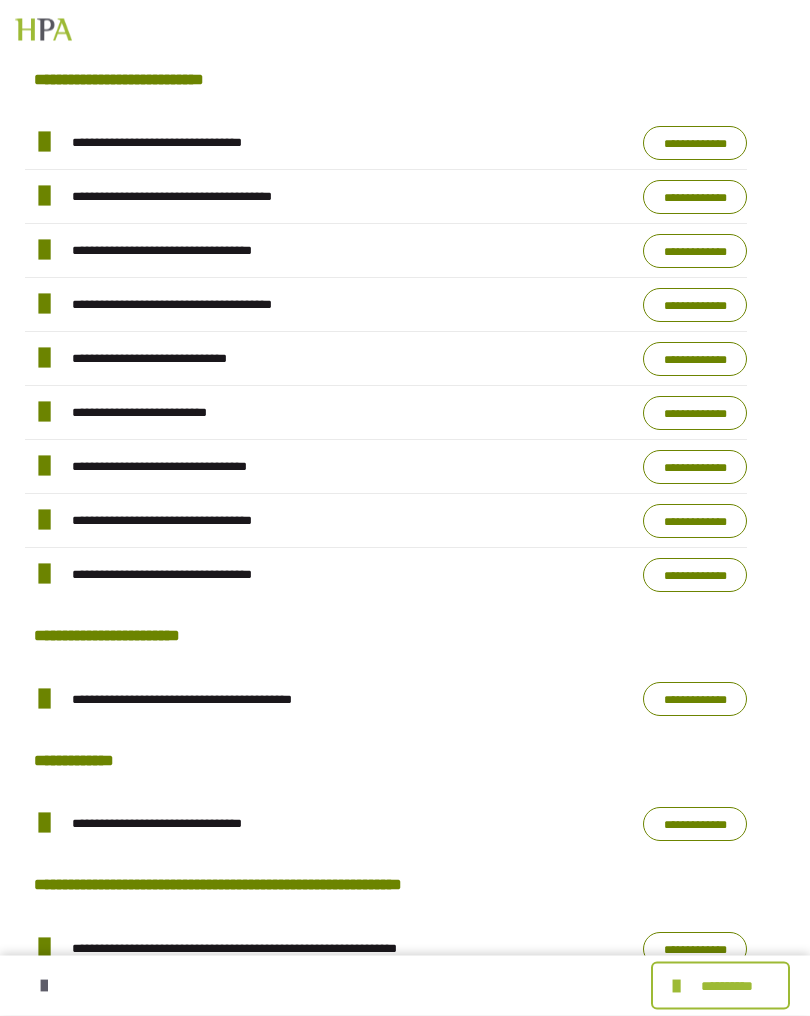 scroll, scrollTop: 1811, scrollLeft: 0, axis: vertical 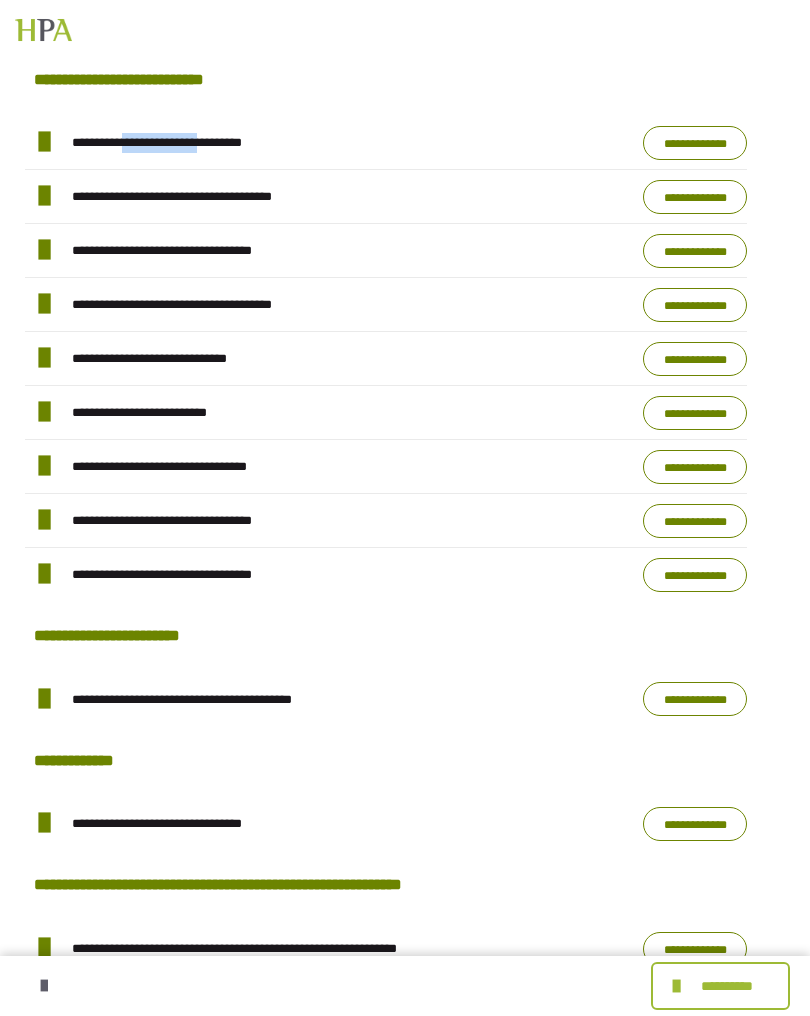 click on "**********" at bounding box center [695, 143] 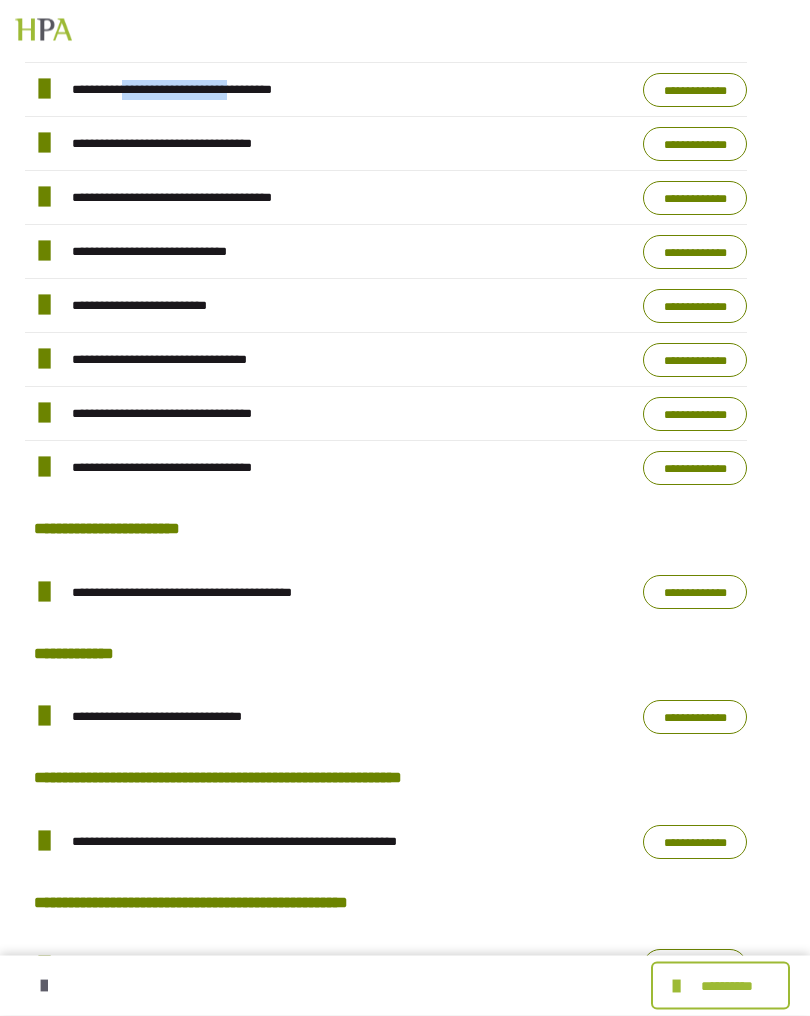 scroll, scrollTop: 1918, scrollLeft: 0, axis: vertical 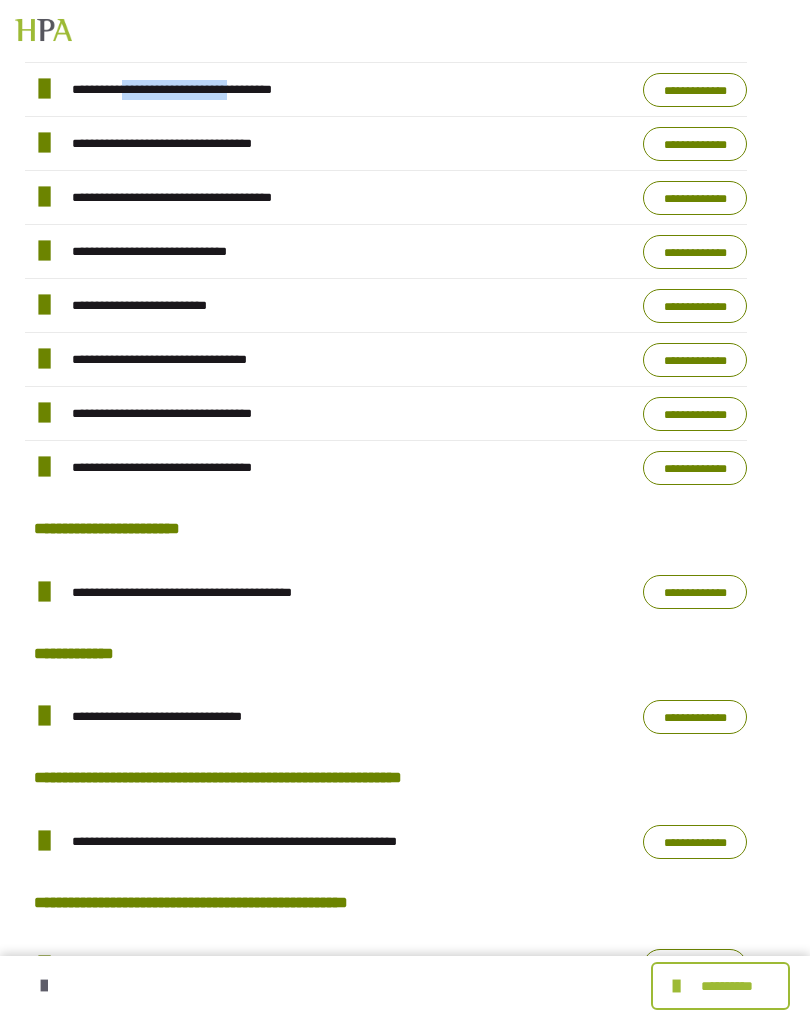 click on "**********" at bounding box center [695, 90] 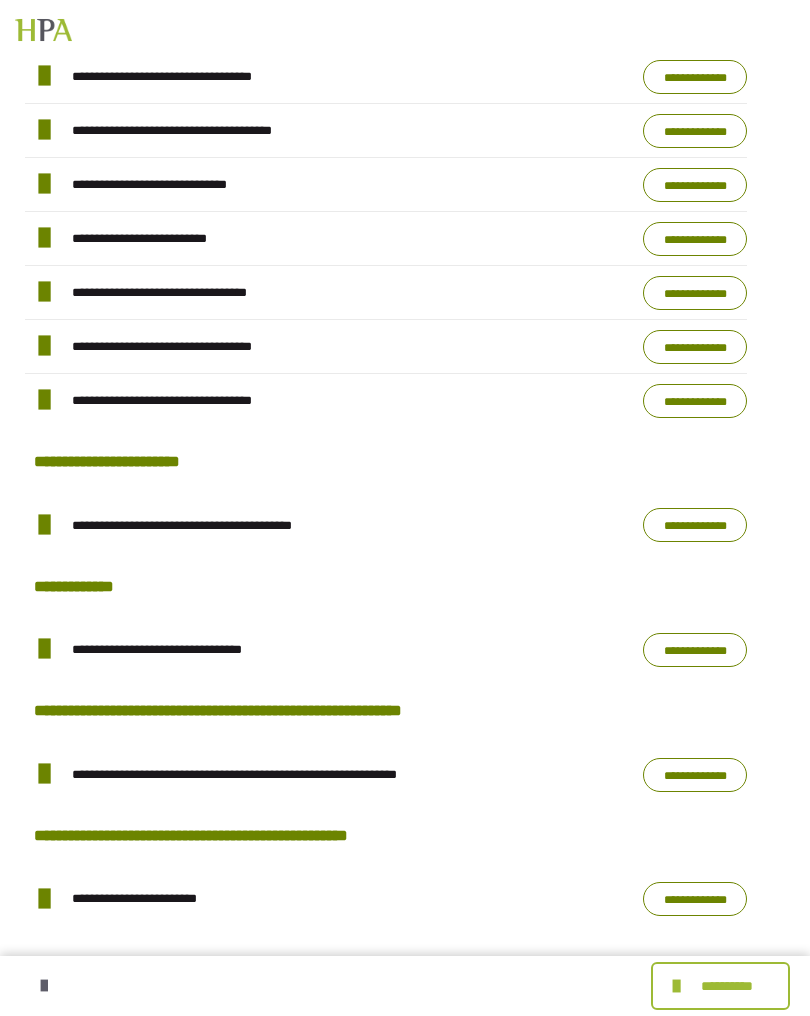 scroll, scrollTop: 1983, scrollLeft: 0, axis: vertical 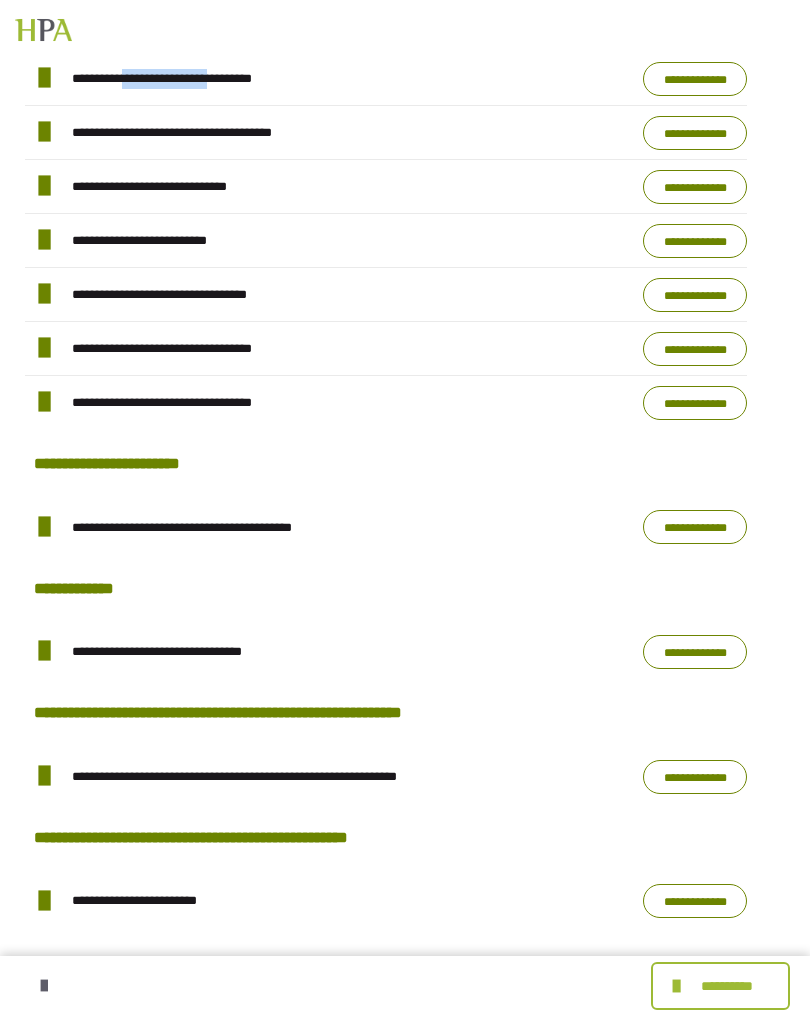 click on "**********" at bounding box center (695, 79) 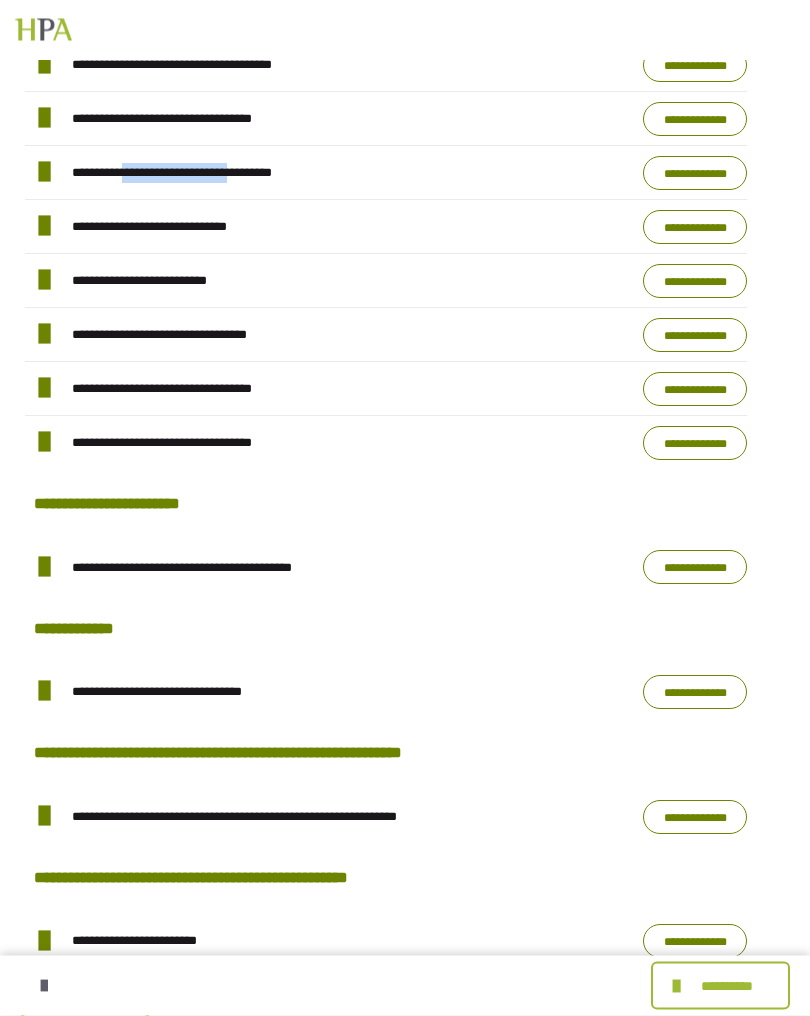 scroll, scrollTop: 1943, scrollLeft: 0, axis: vertical 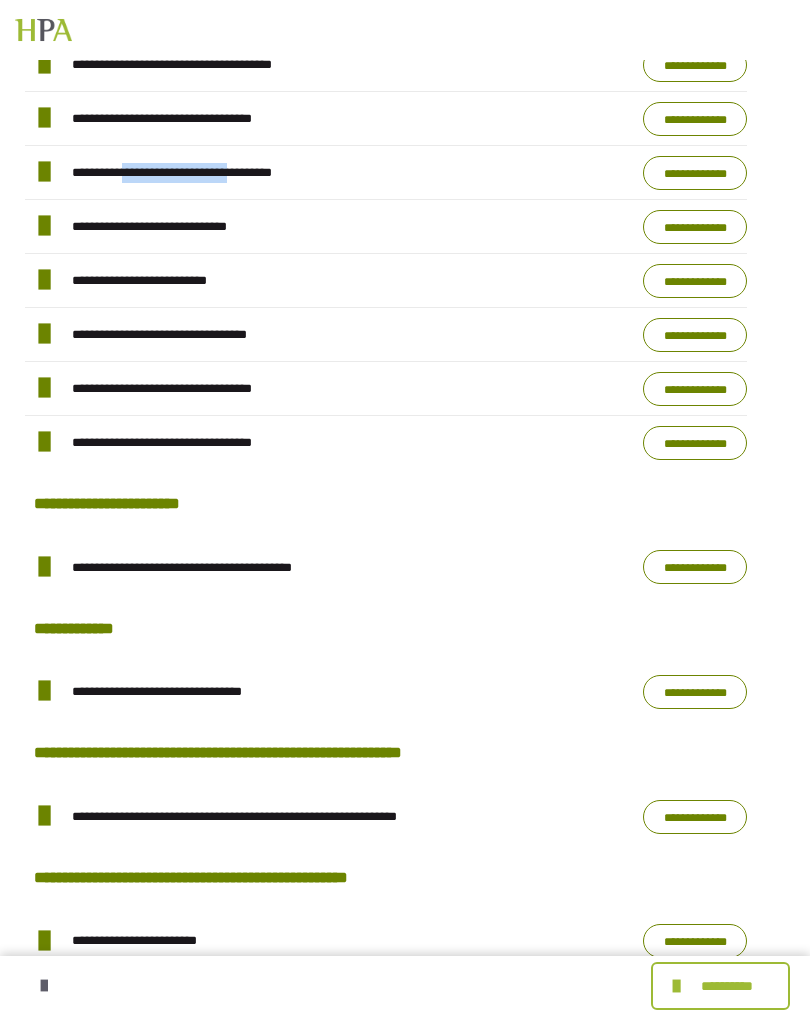 click on "**********" at bounding box center (695, 173) 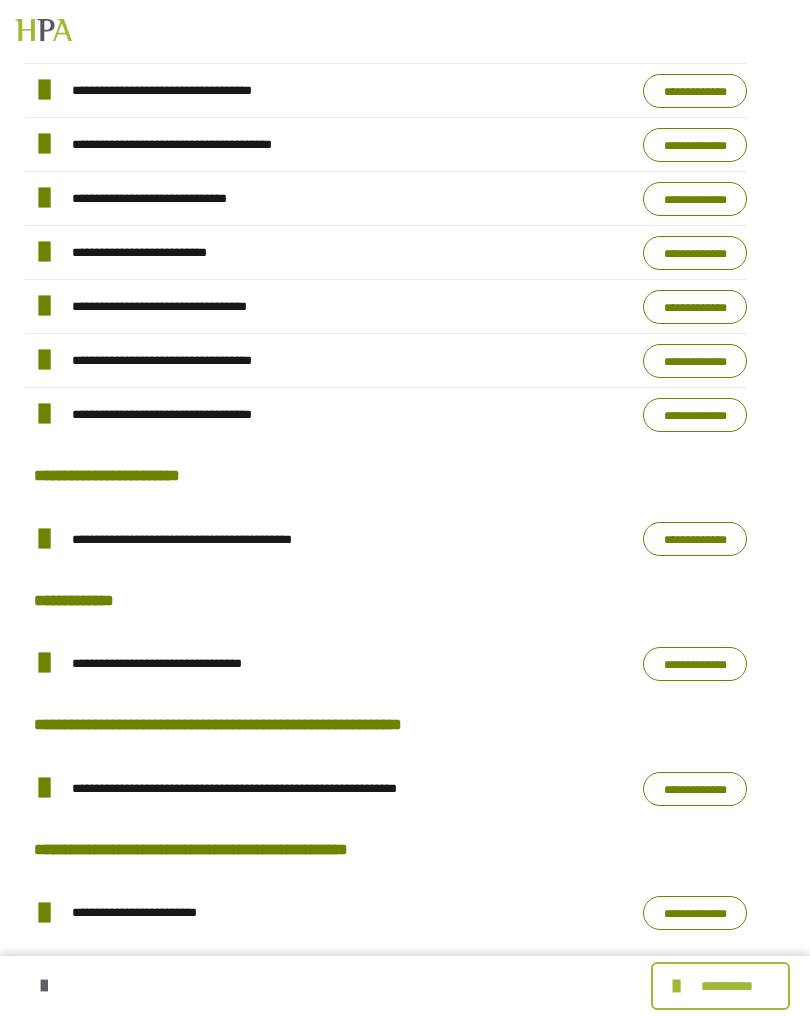 scroll, scrollTop: 2022, scrollLeft: 0, axis: vertical 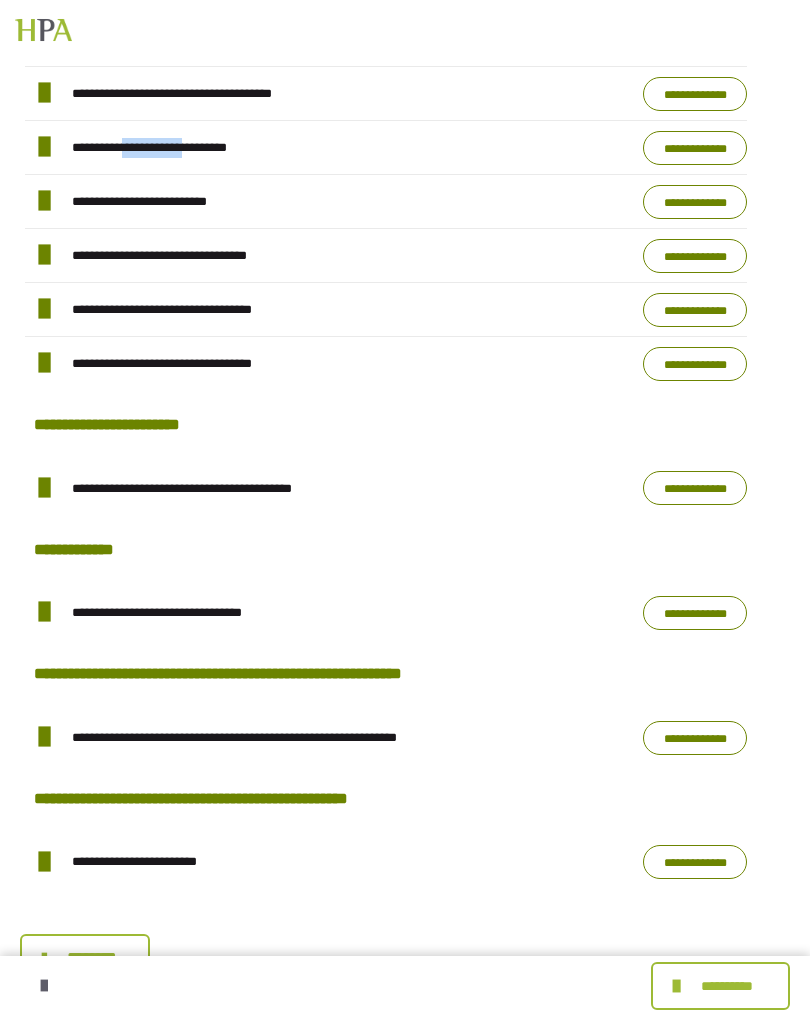click on "**********" at bounding box center (695, 148) 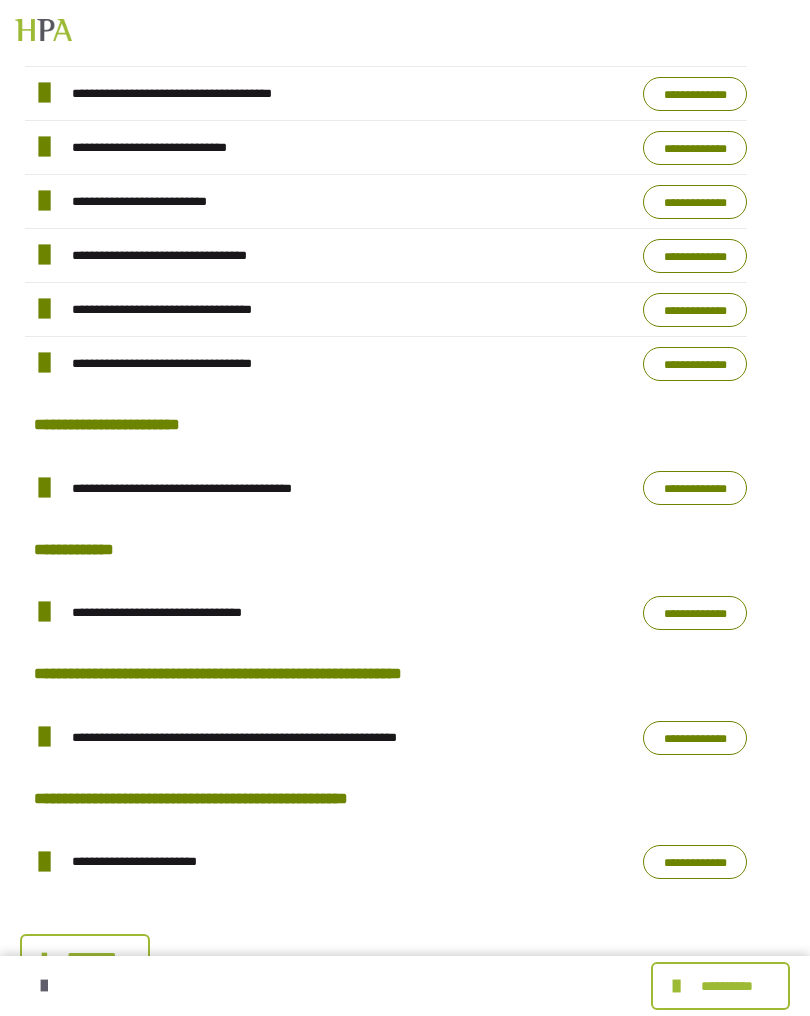 scroll, scrollTop: 2047, scrollLeft: 0, axis: vertical 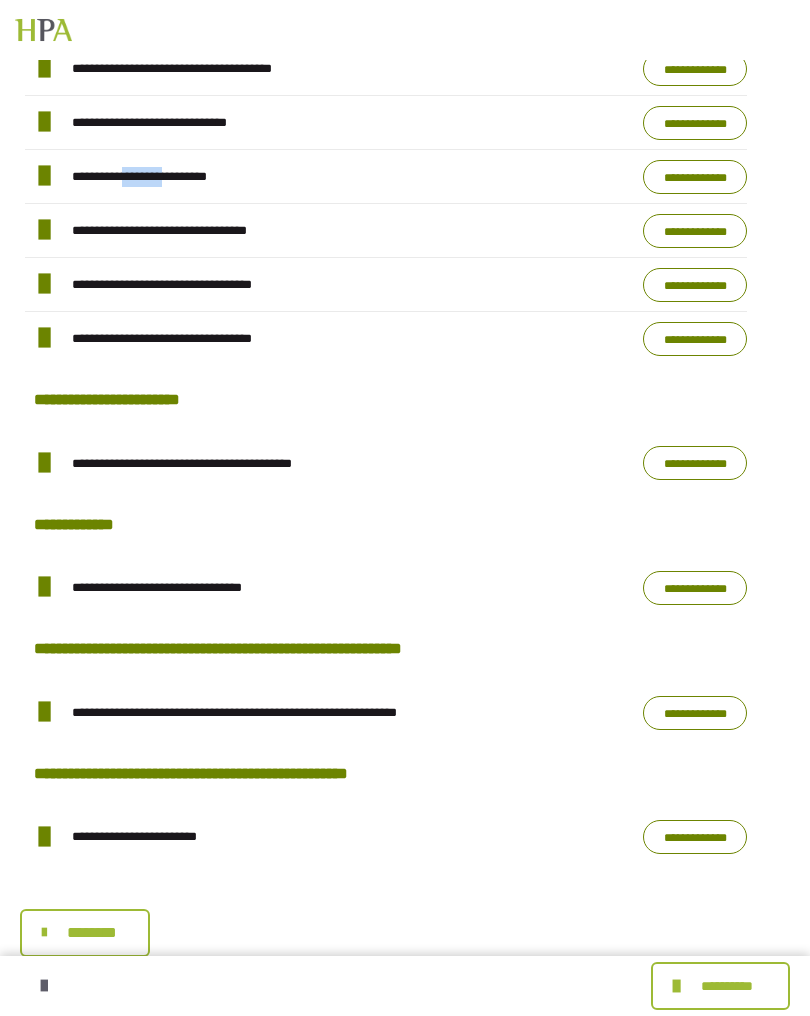 click on "**********" at bounding box center [695, 177] 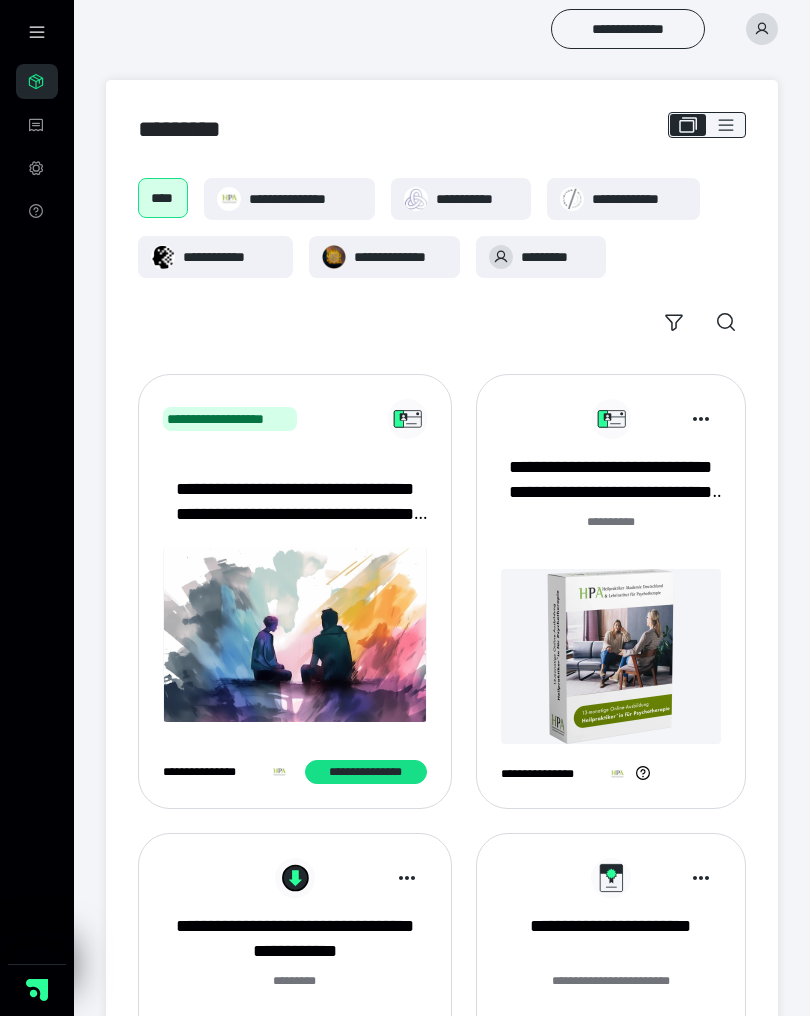 scroll, scrollTop: 0, scrollLeft: 0, axis: both 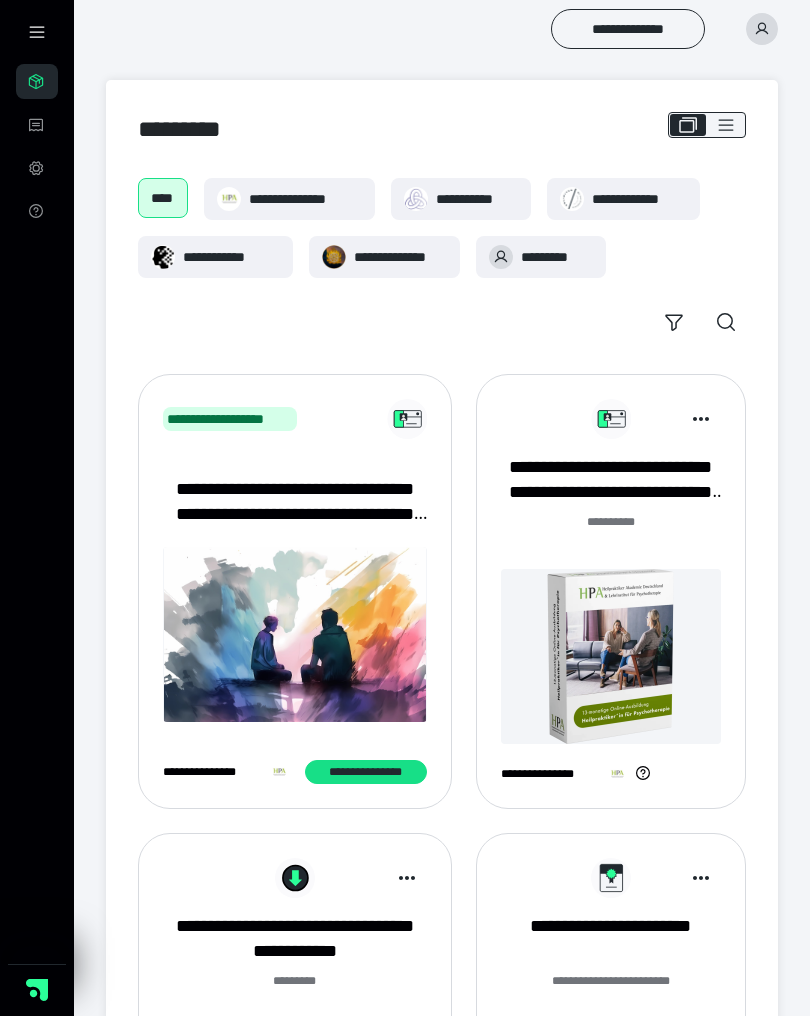 click at bounding box center [611, 656] 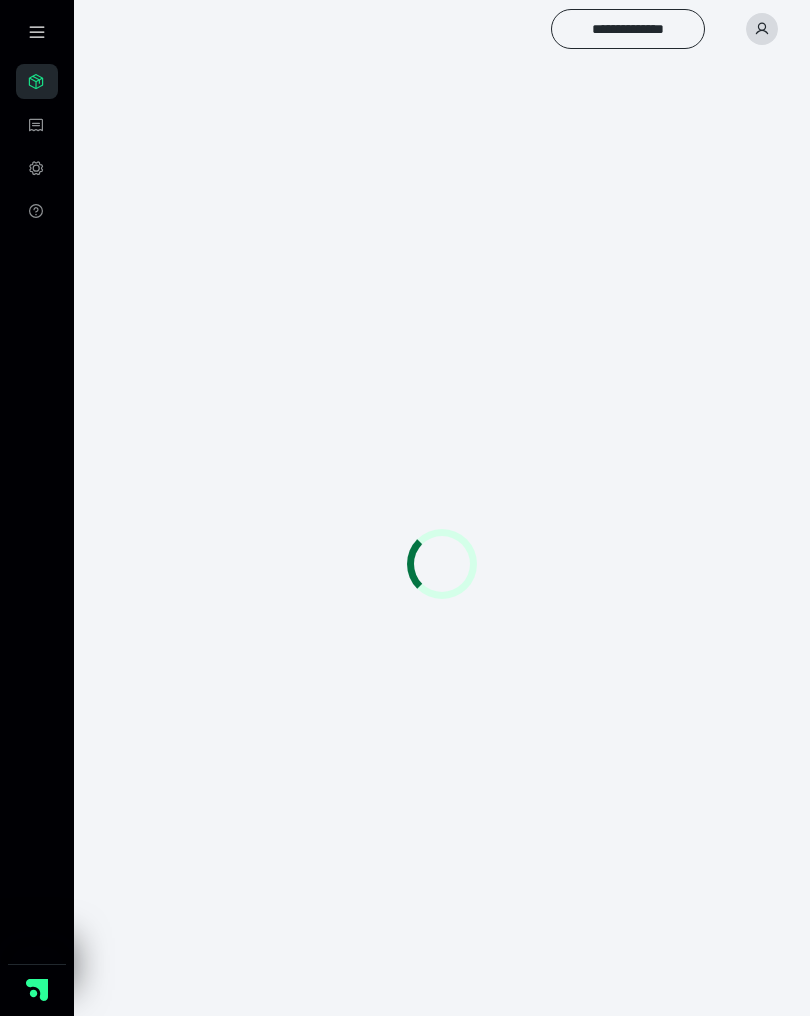 scroll, scrollTop: 0, scrollLeft: 0, axis: both 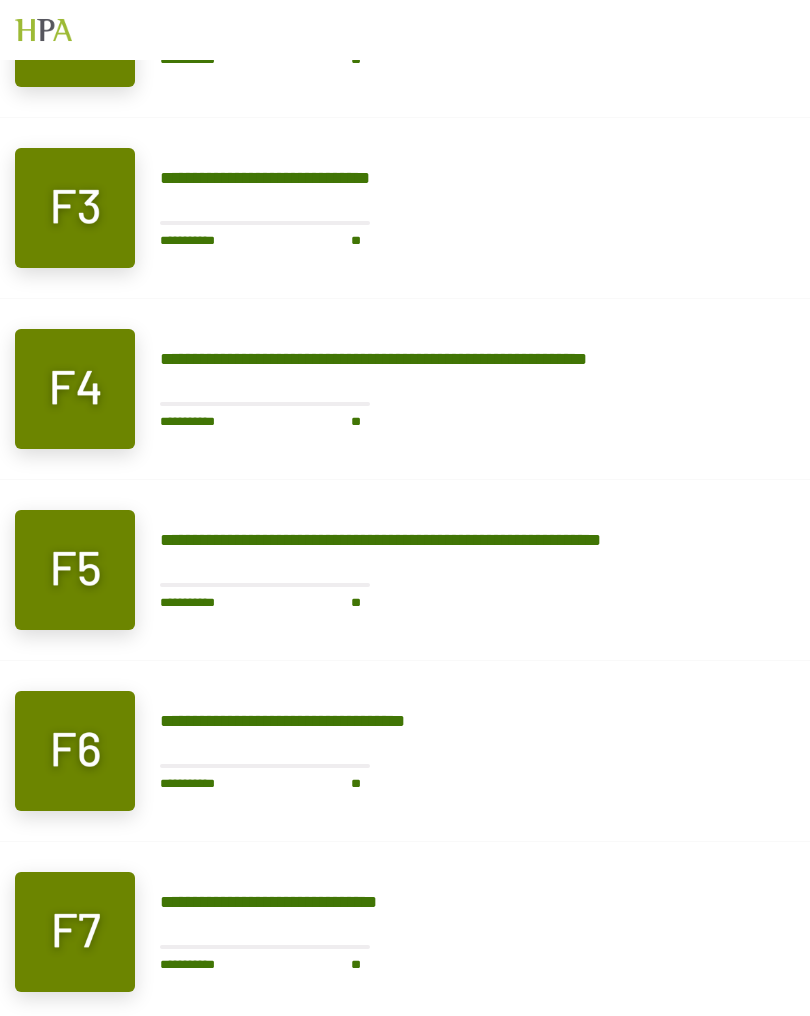 click at bounding box center [75, 570] 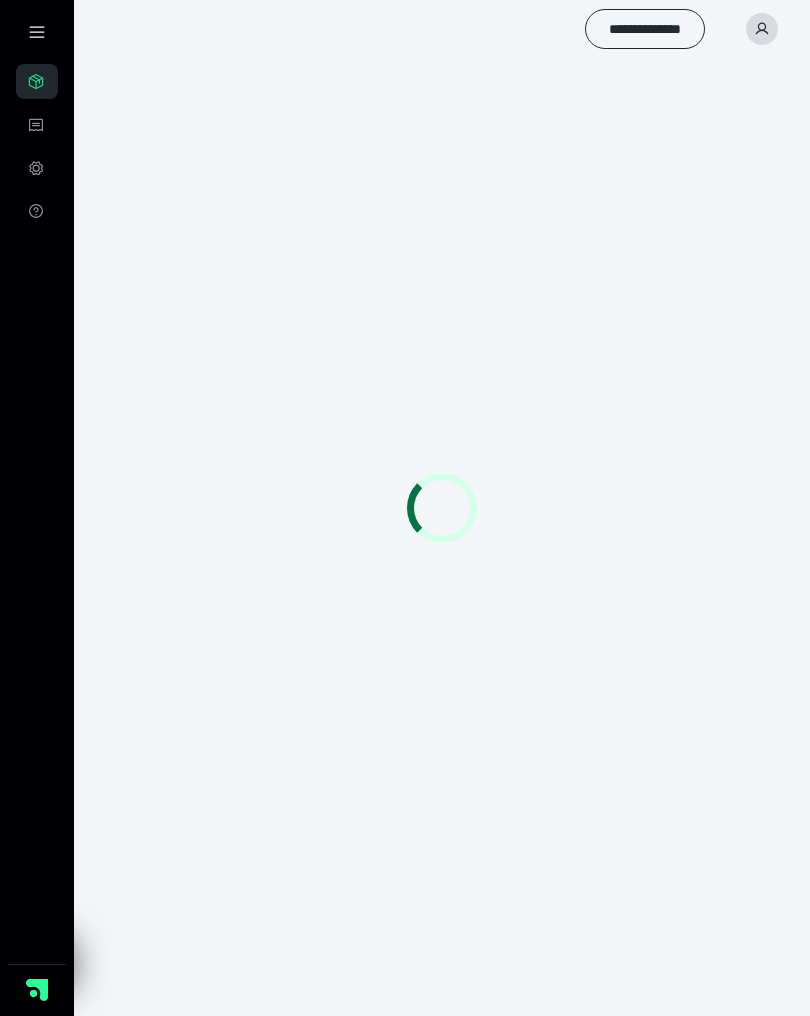 scroll, scrollTop: 19, scrollLeft: 0, axis: vertical 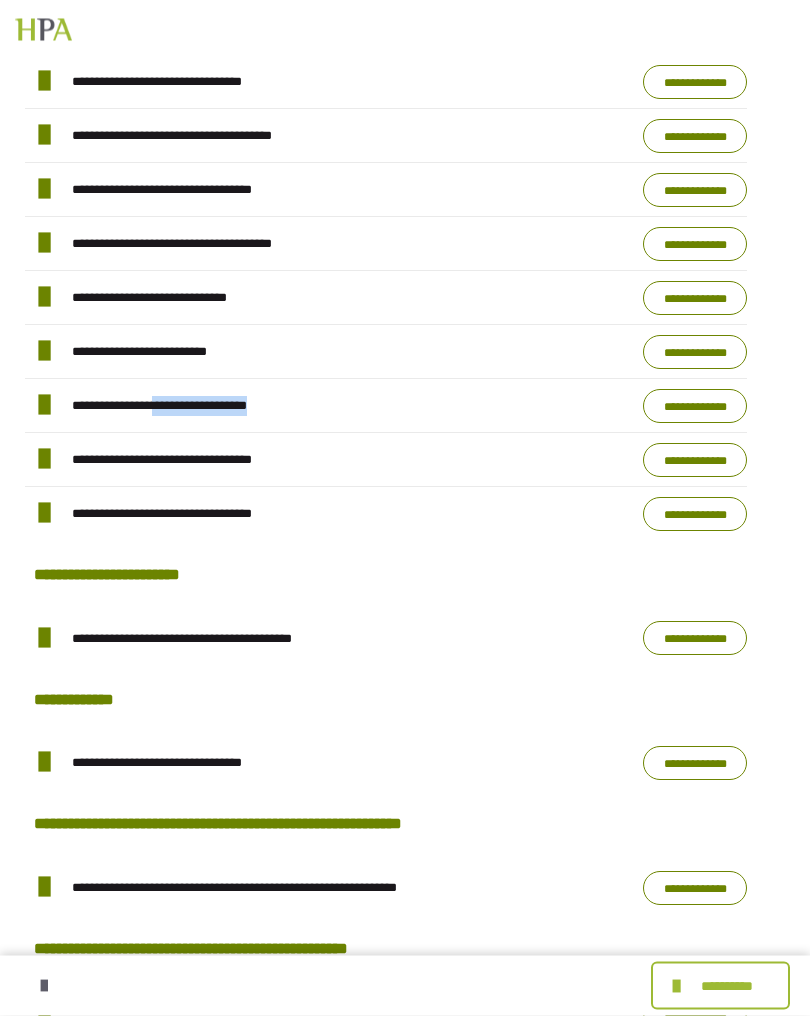 click on "**********" at bounding box center (183, 406) 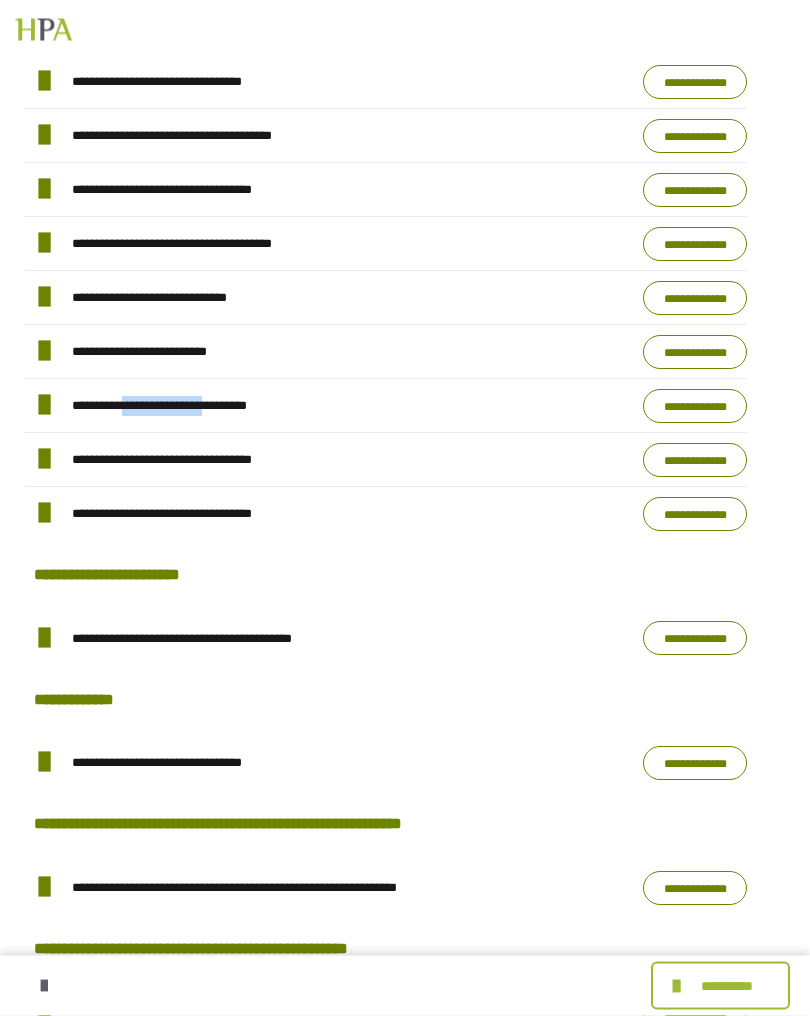 scroll, scrollTop: 1872, scrollLeft: 0, axis: vertical 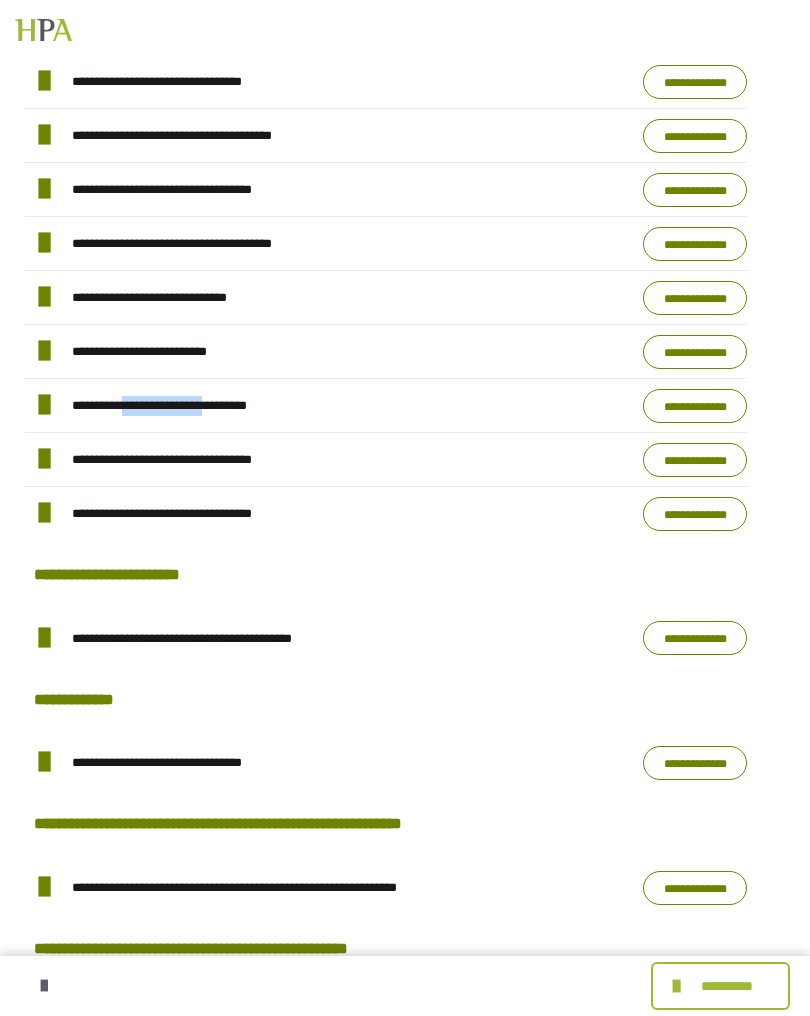 click on "**********" at bounding box center (695, 406) 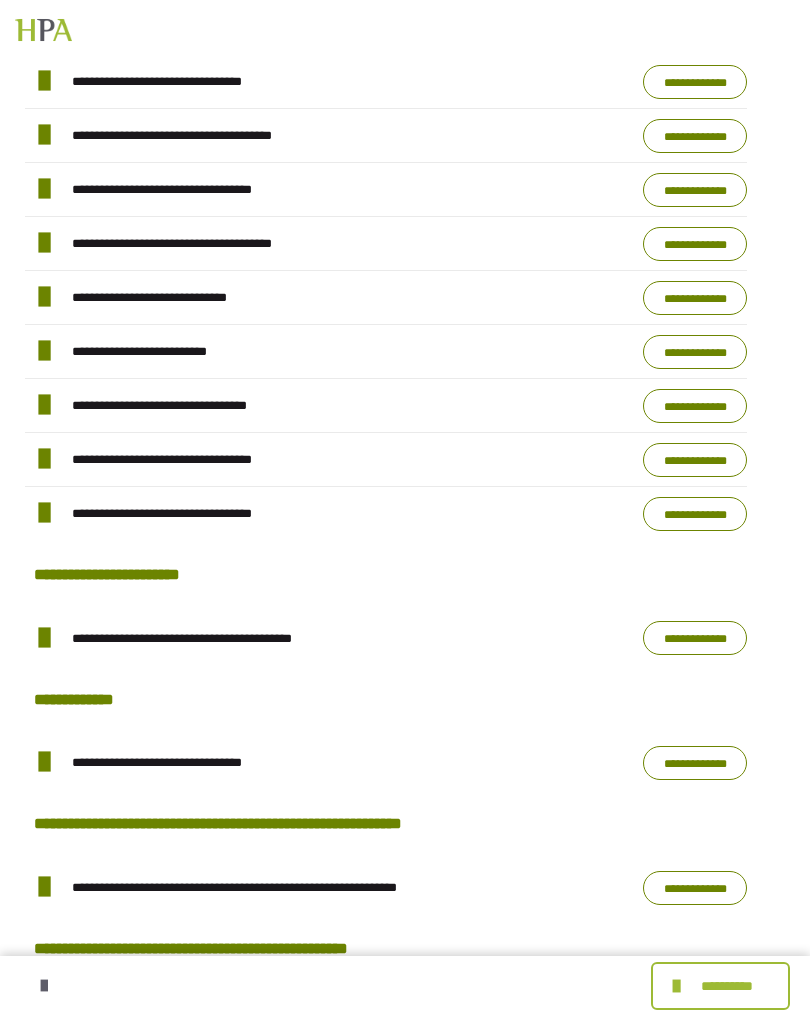 scroll, scrollTop: 1897, scrollLeft: 0, axis: vertical 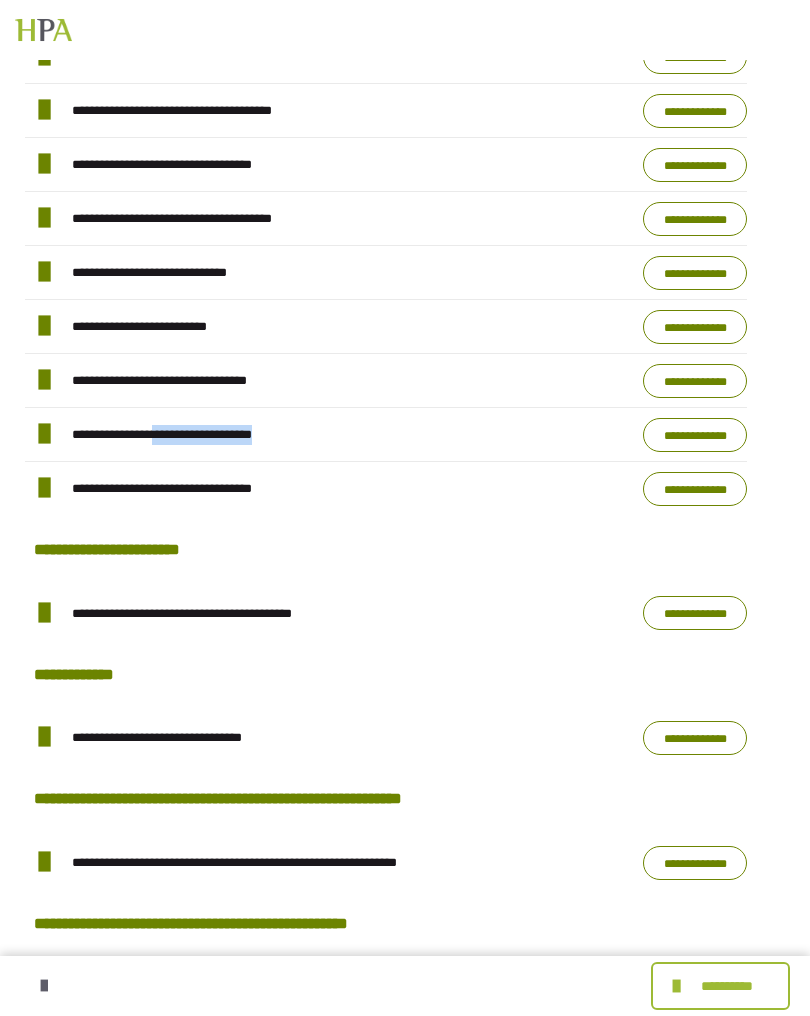 click on "**********" at bounding box center [186, 434] 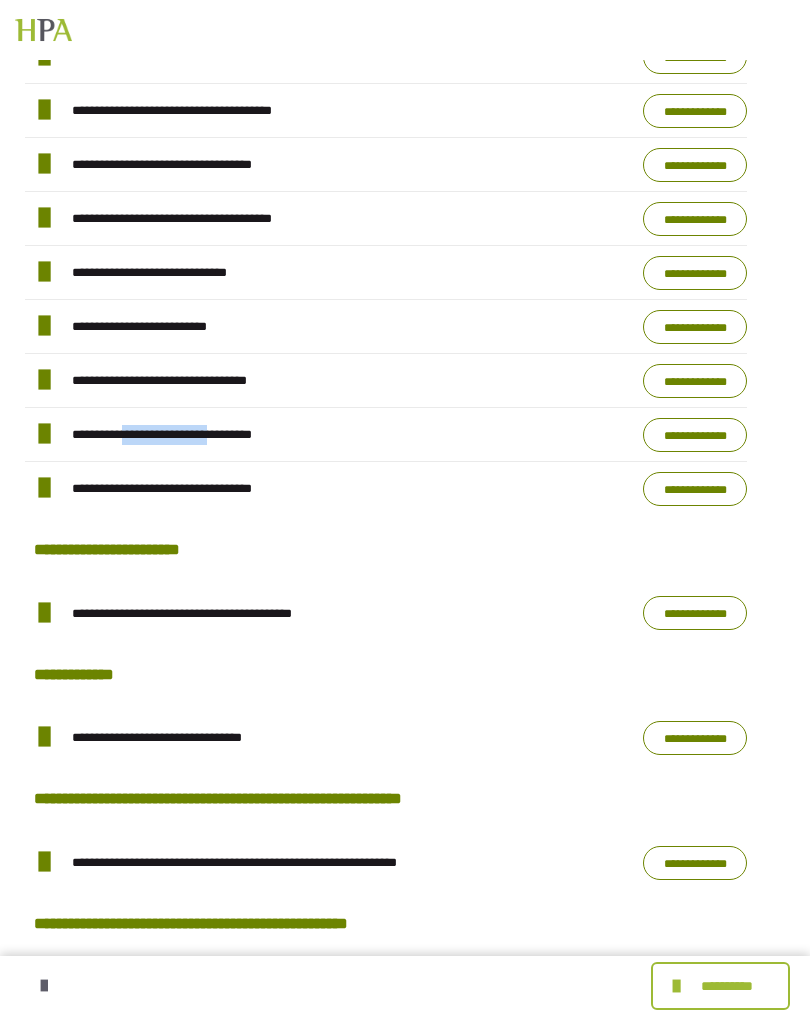 click on "**********" at bounding box center [695, 435] 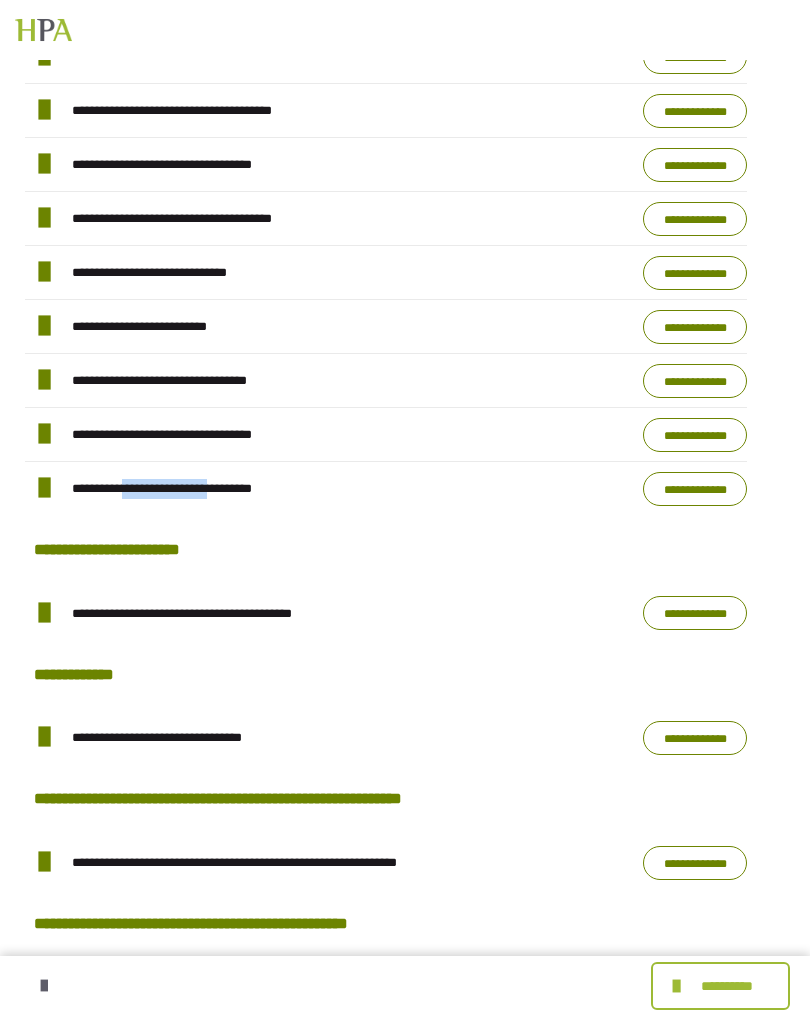 click on "**********" at bounding box center [184, 488] 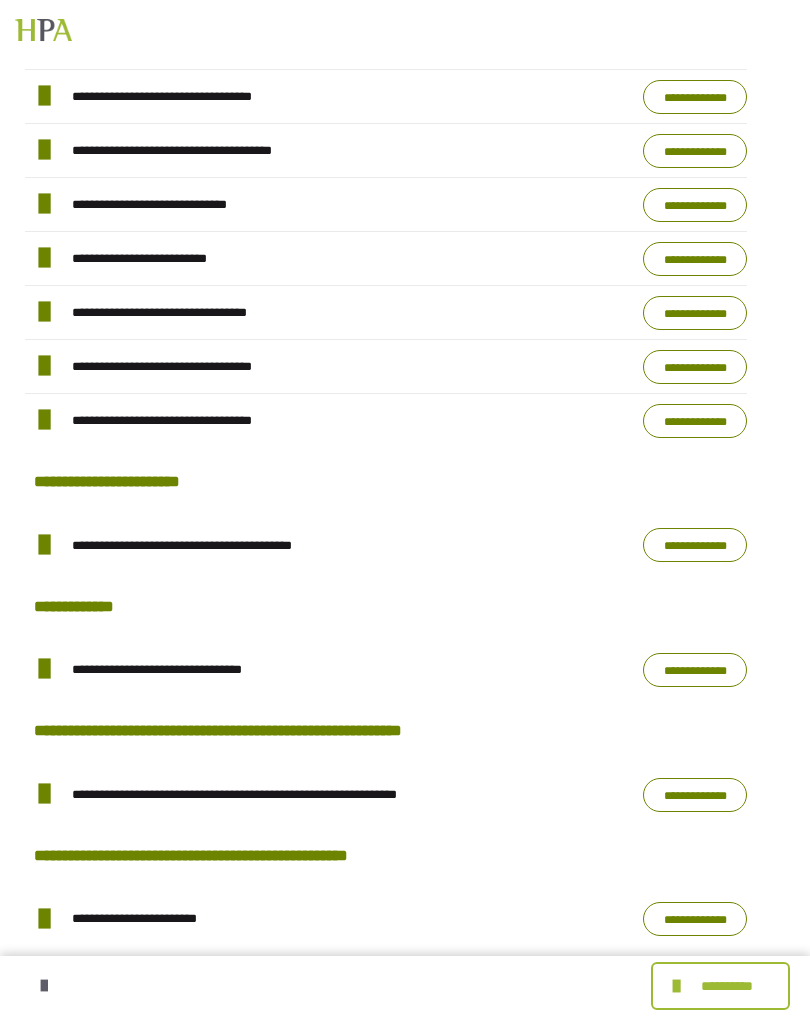 scroll, scrollTop: 2022, scrollLeft: 0, axis: vertical 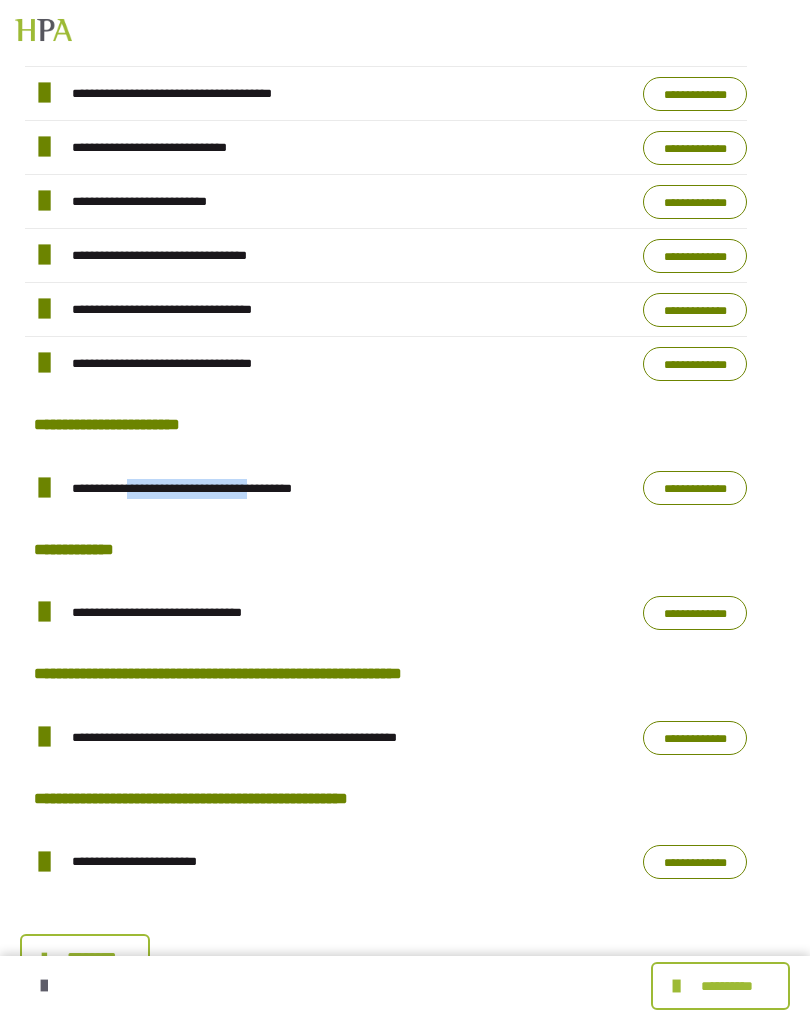 click on "**********" at bounding box center (695, 488) 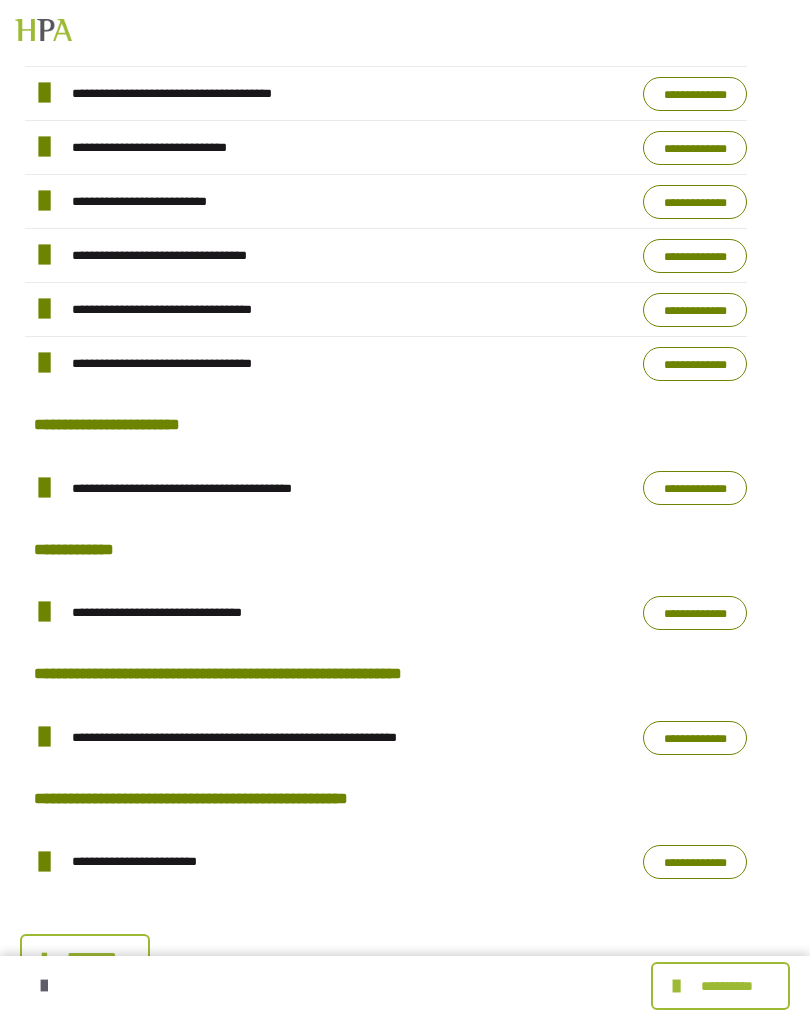 scroll, scrollTop: 2047, scrollLeft: 0, axis: vertical 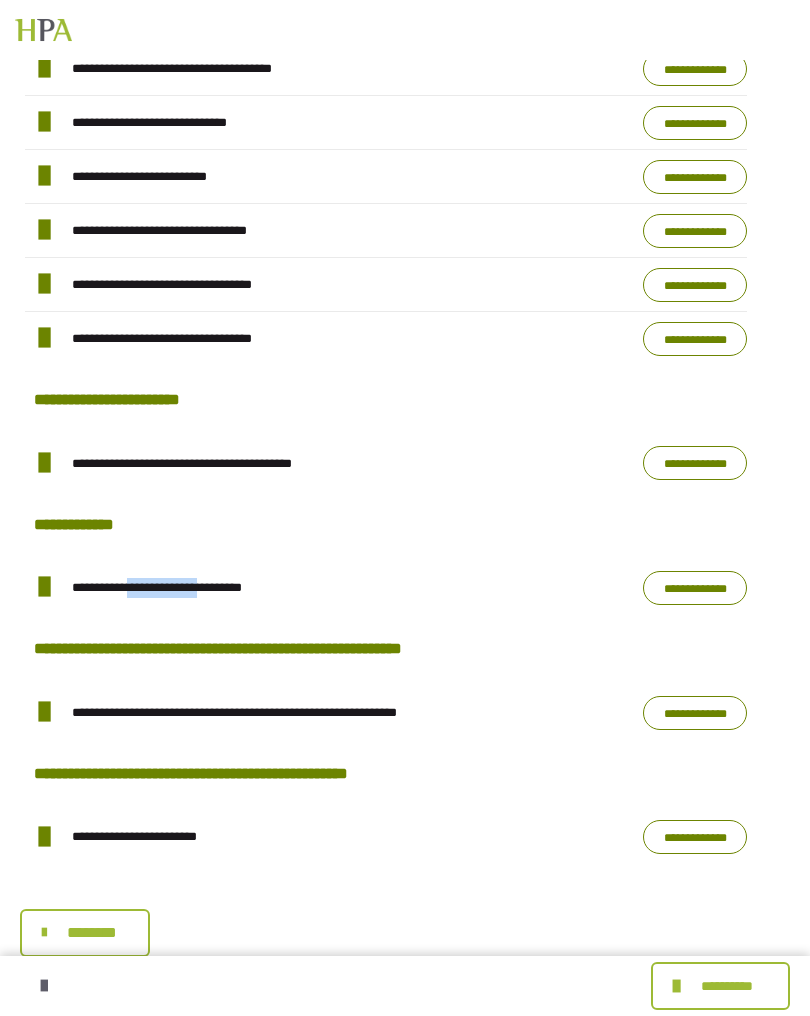 click on "**********" at bounding box center (695, 588) 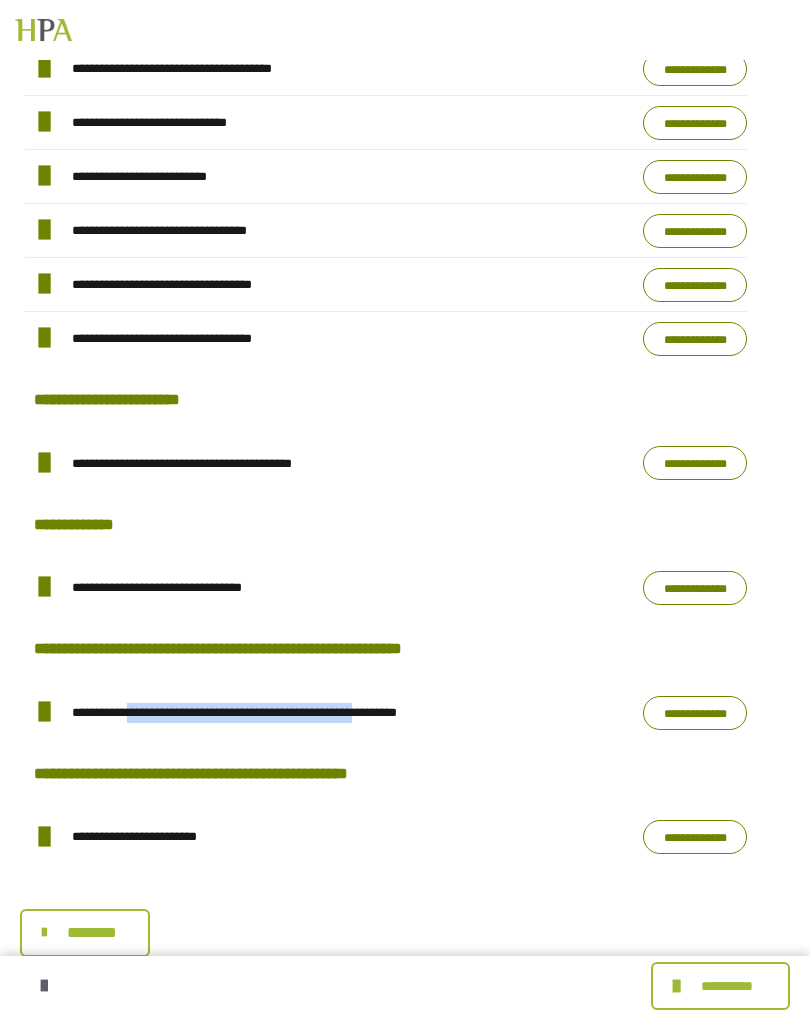 click on "**********" at bounding box center [695, 713] 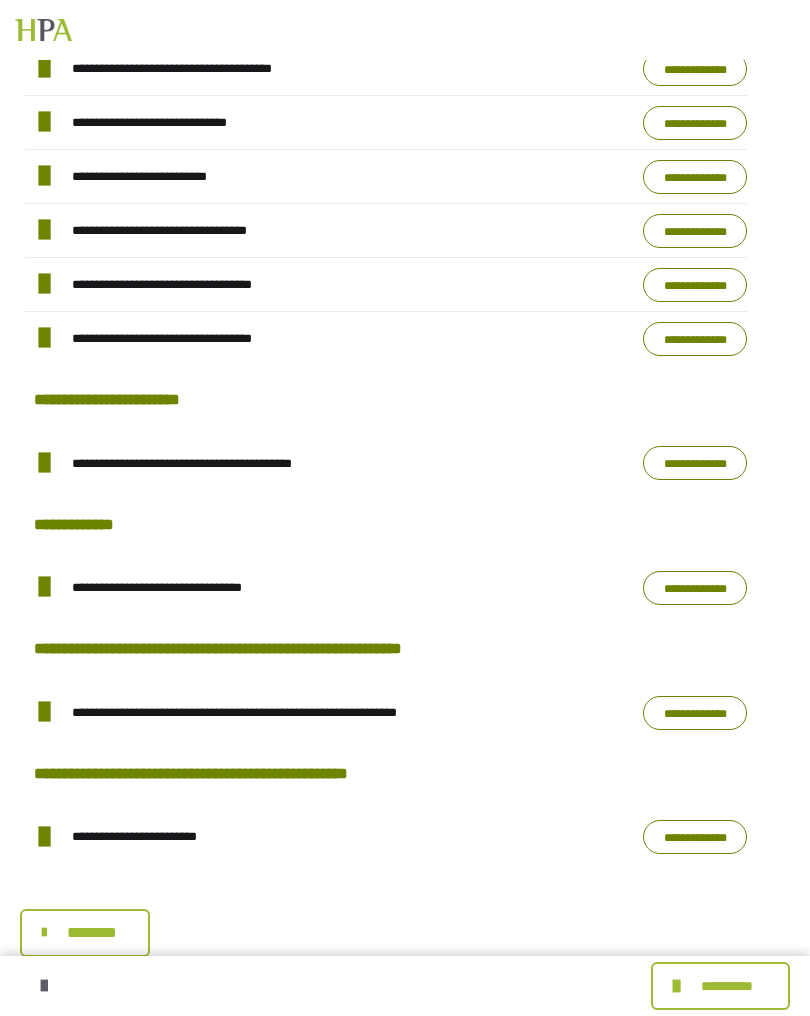 click on "**********" at bounding box center (695, 837) 